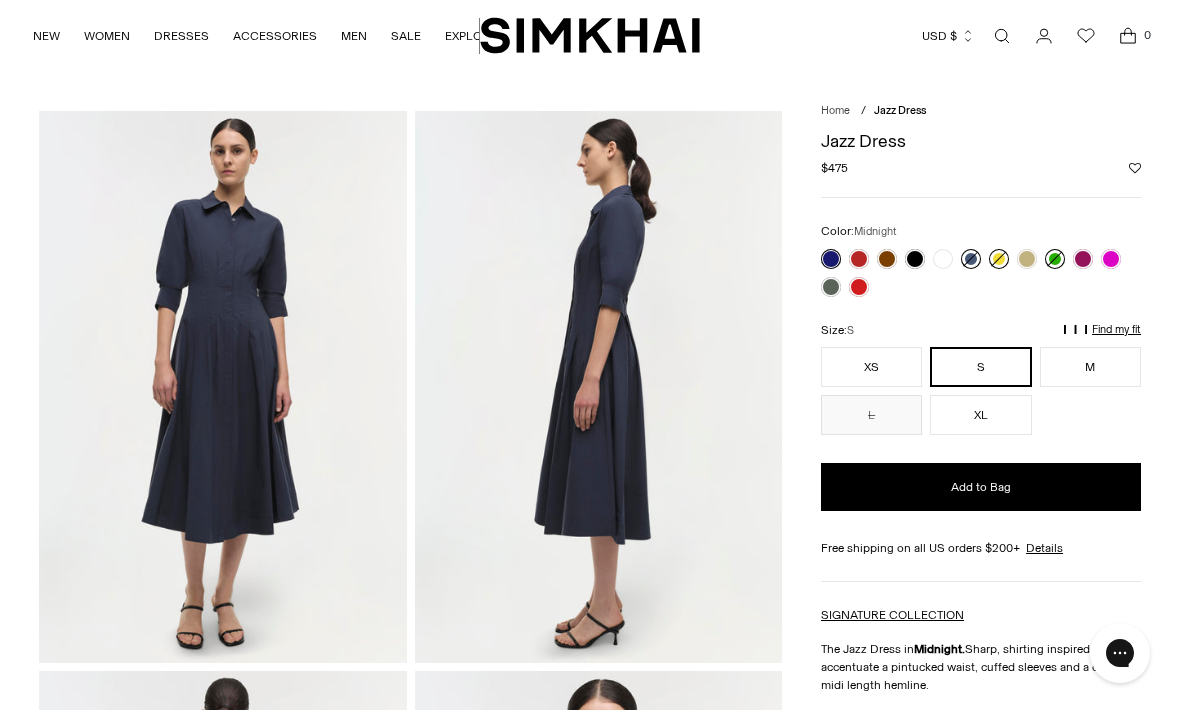 scroll, scrollTop: 0, scrollLeft: 0, axis: both 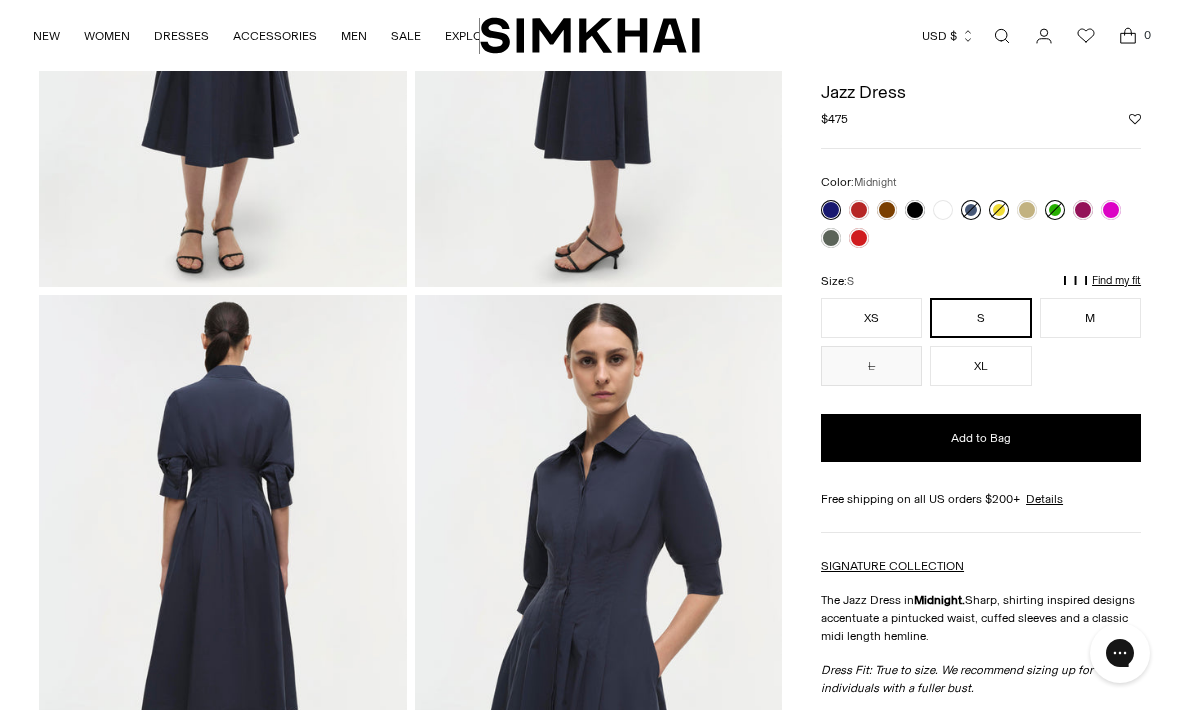 click at bounding box center (1111, 210) 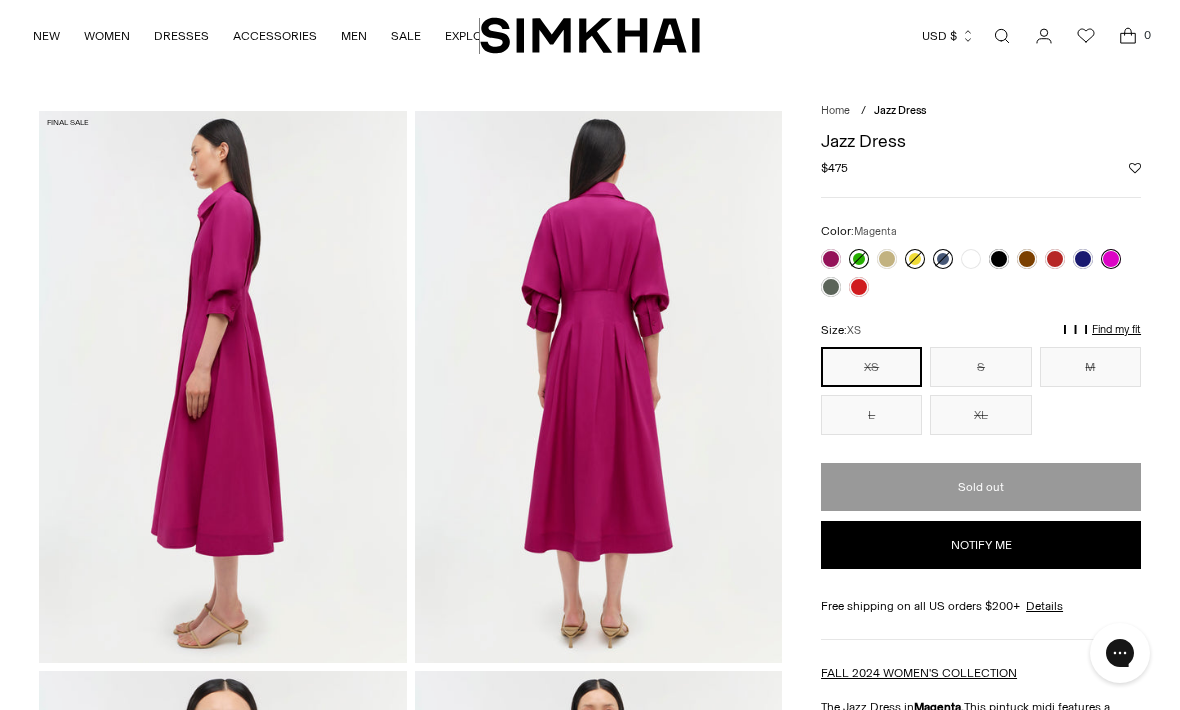 scroll, scrollTop: 0, scrollLeft: 0, axis: both 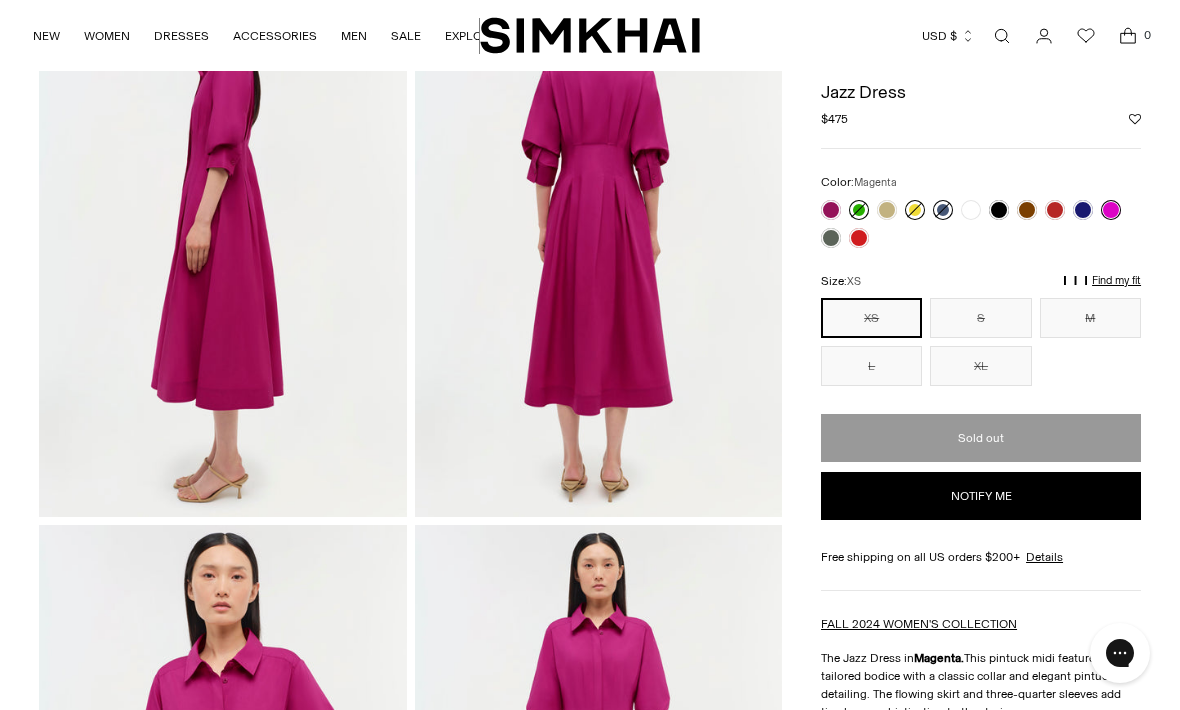 click at bounding box center (1083, 210) 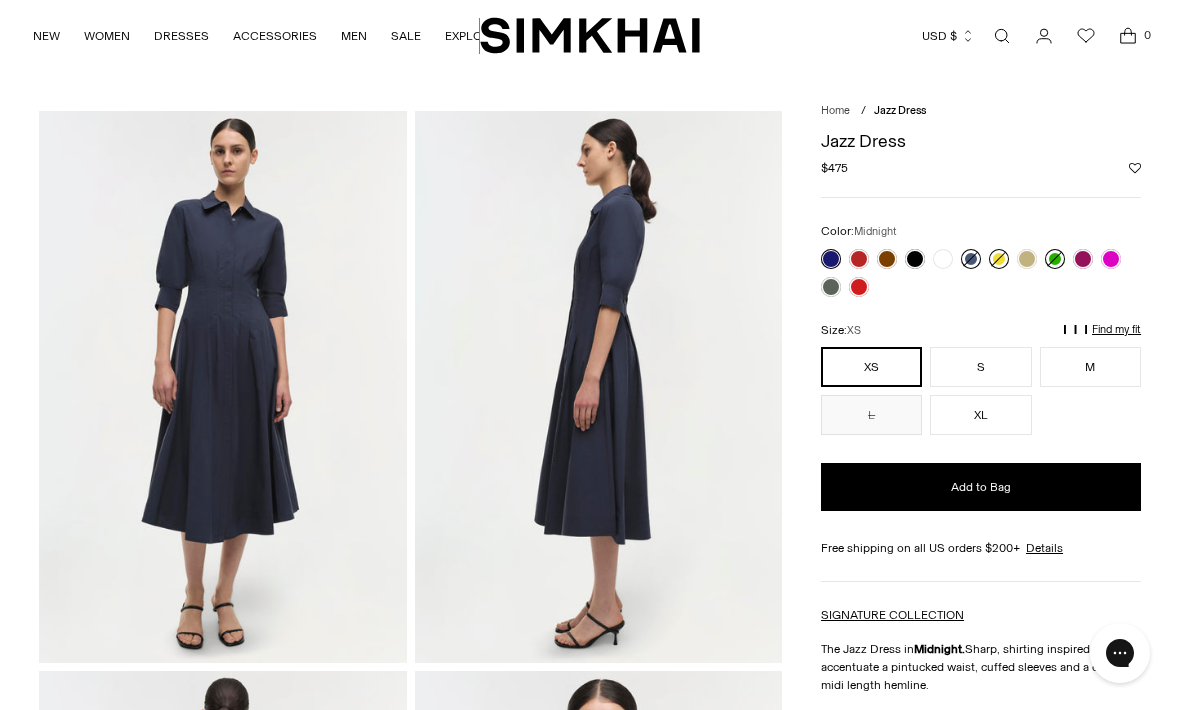 scroll, scrollTop: 0, scrollLeft: 0, axis: both 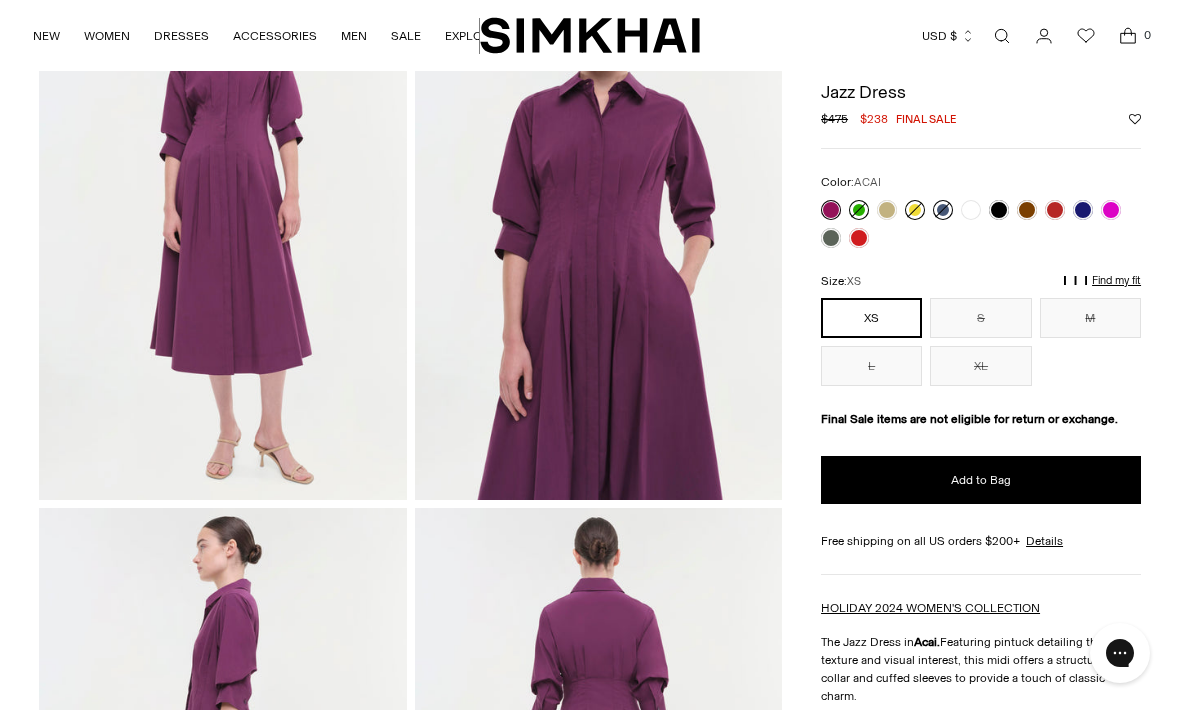 click on "Find my fit" at bounding box center [928, 290] 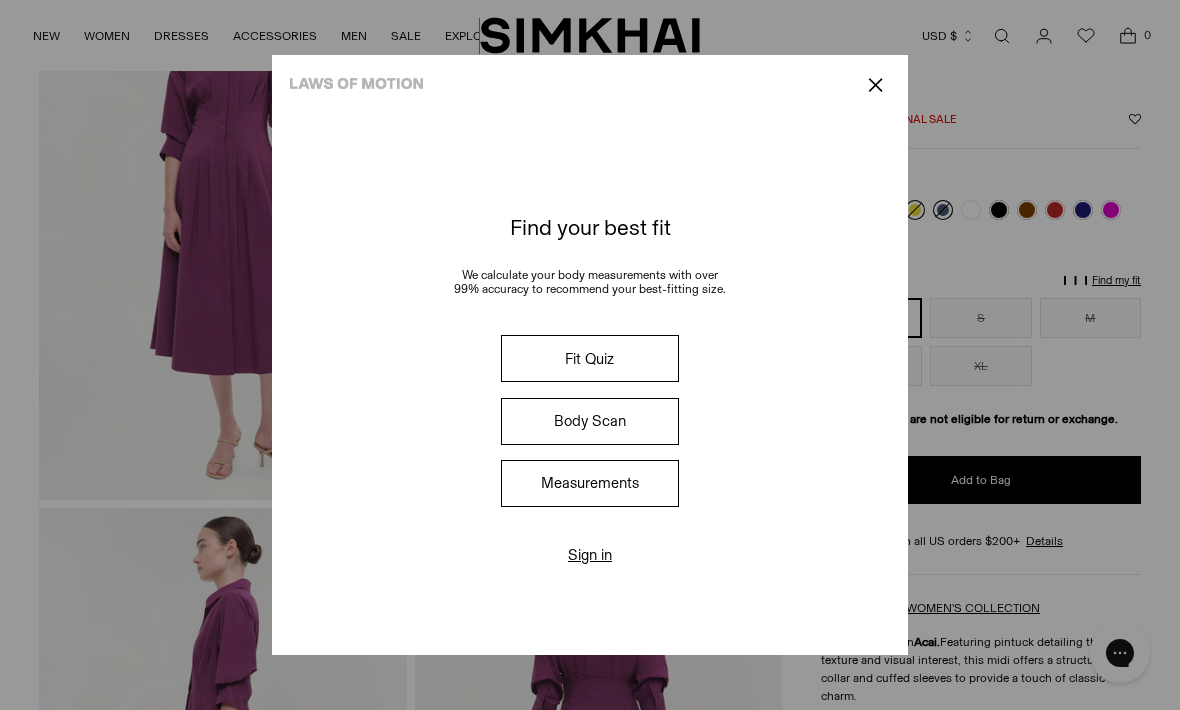 click on "Fit Quiz" at bounding box center (590, 358) 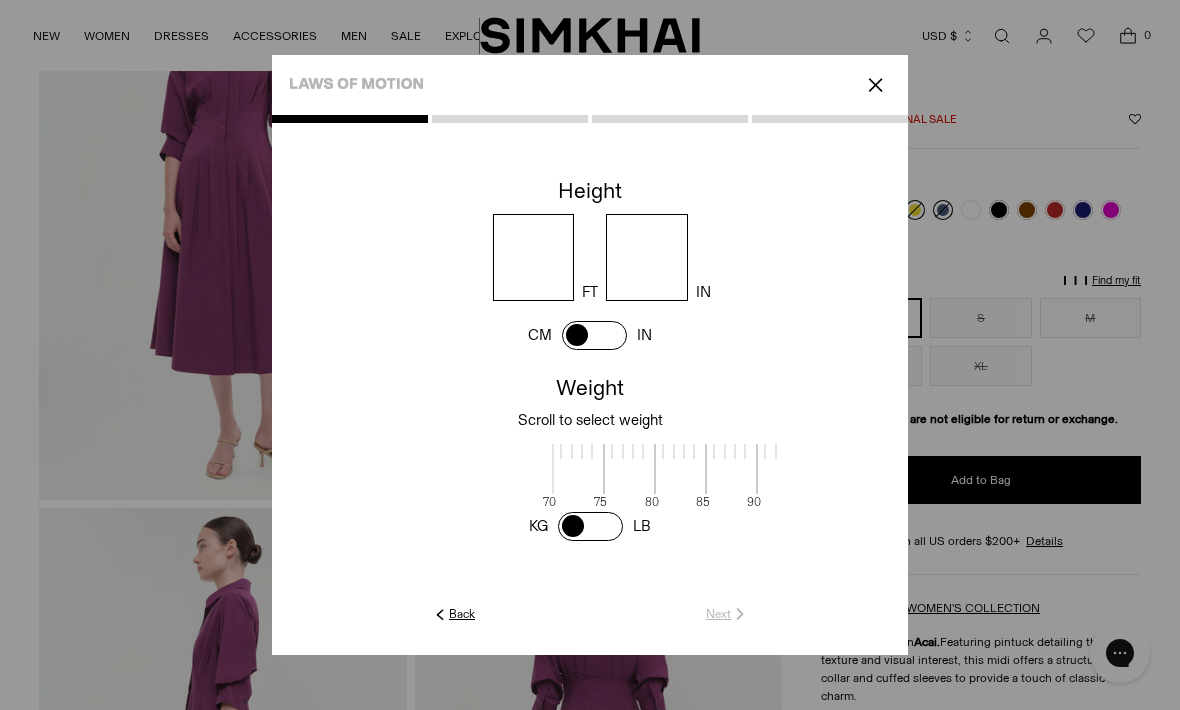 scroll, scrollTop: 4, scrollLeft: 618, axis: both 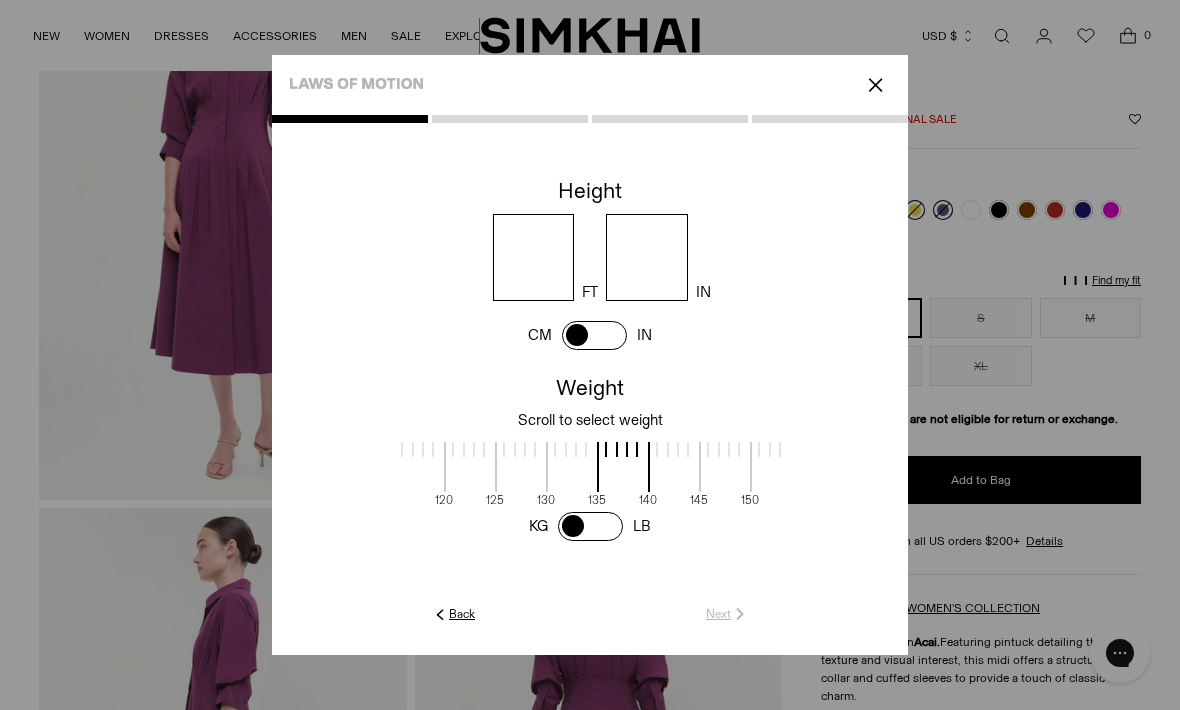 click at bounding box center (534, 257) 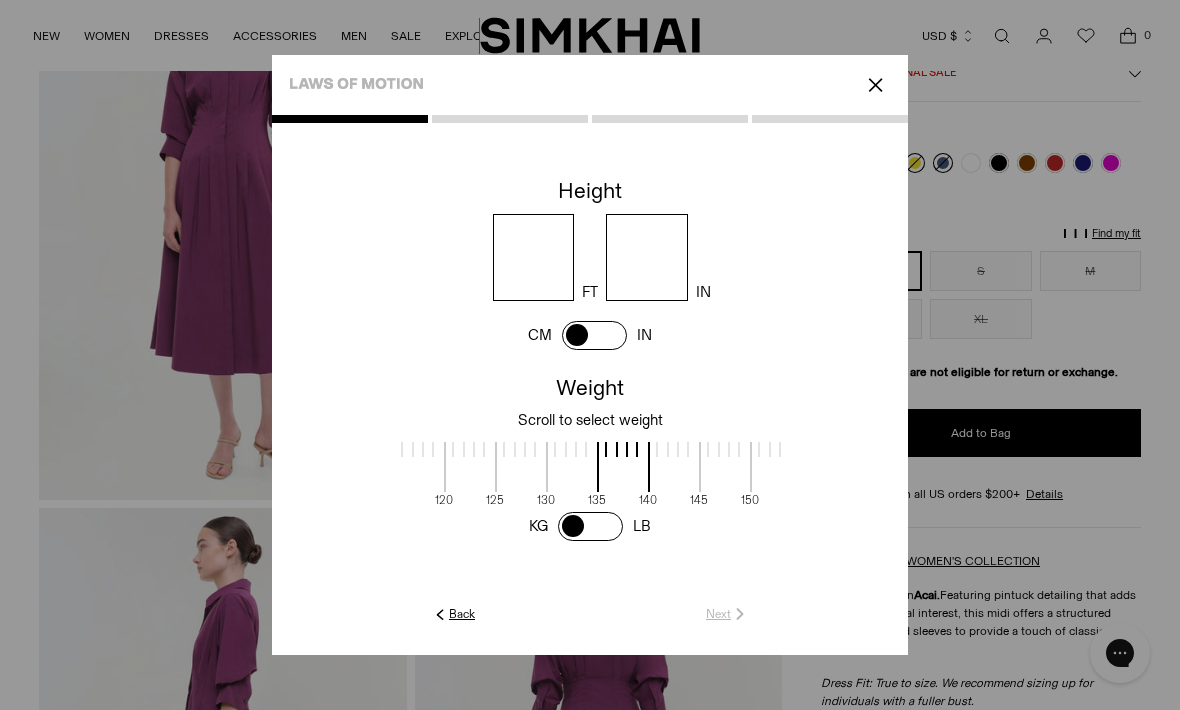 scroll, scrollTop: 162, scrollLeft: 0, axis: vertical 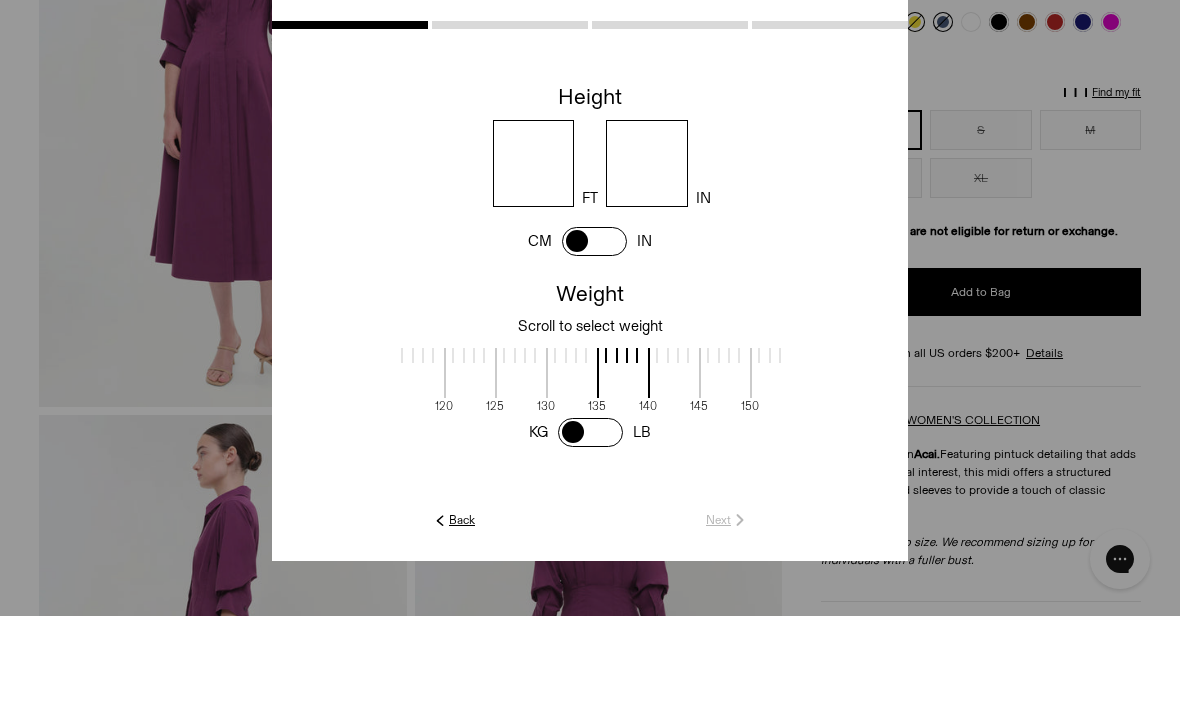 type on "*" 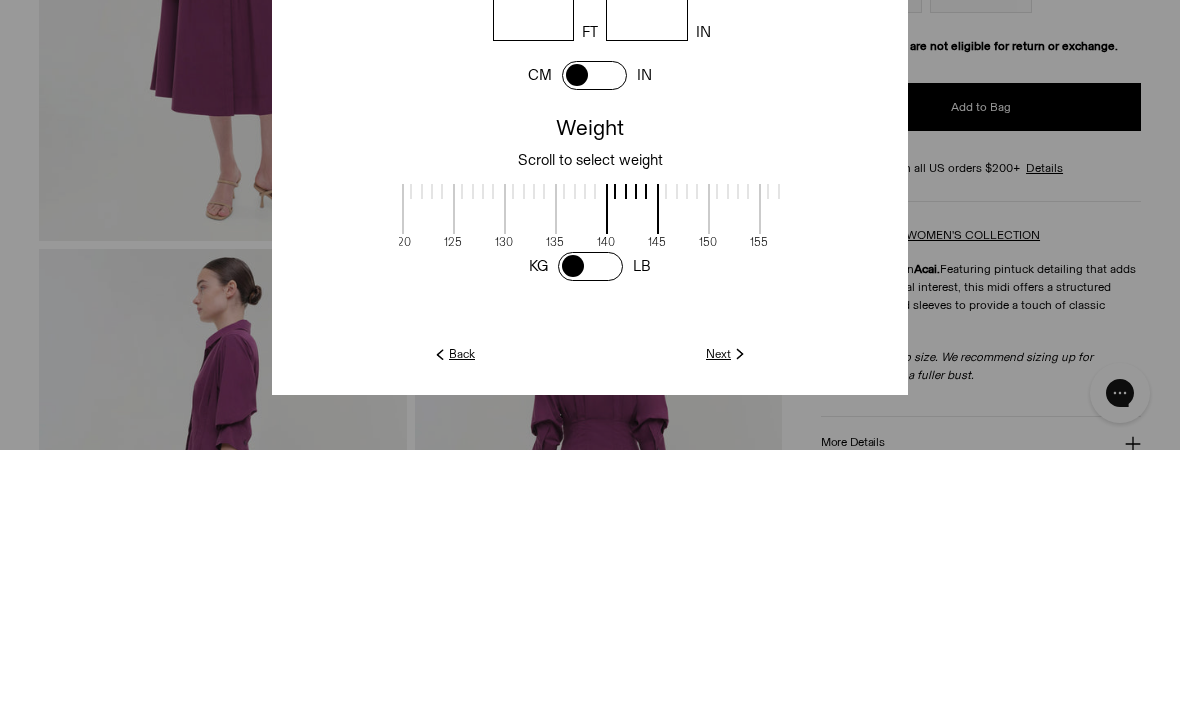 scroll, scrollTop: 0, scrollLeft: 661, axis: horizontal 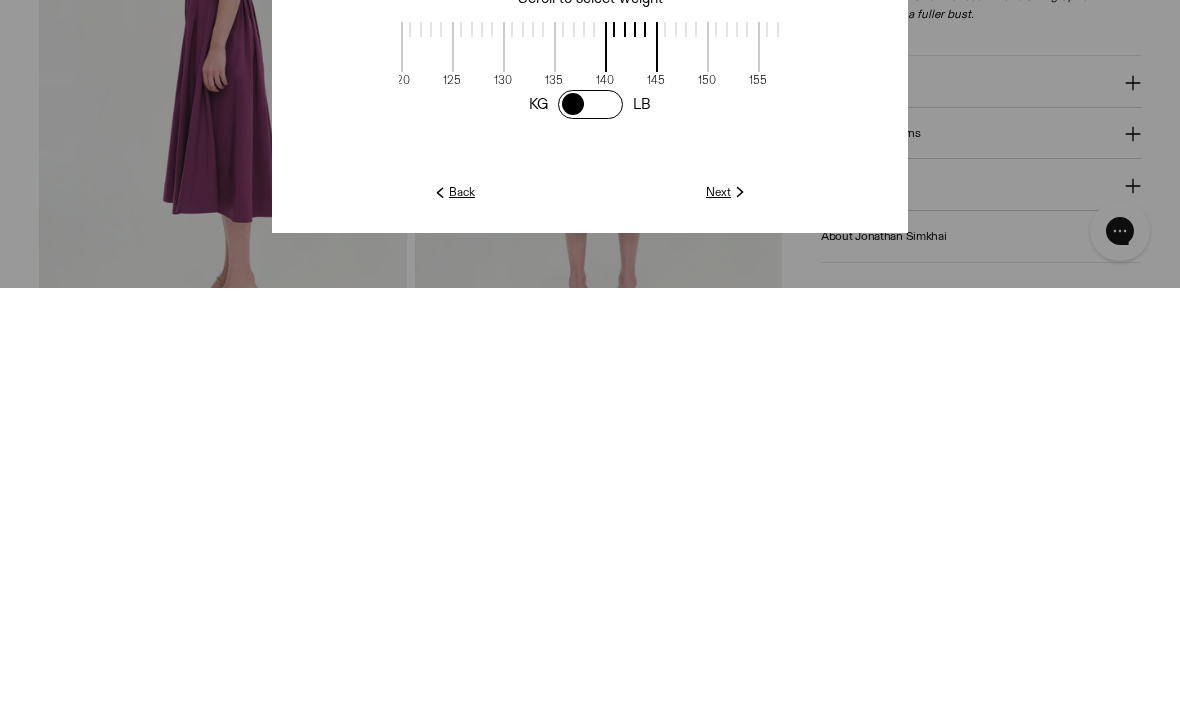 click on "Next" 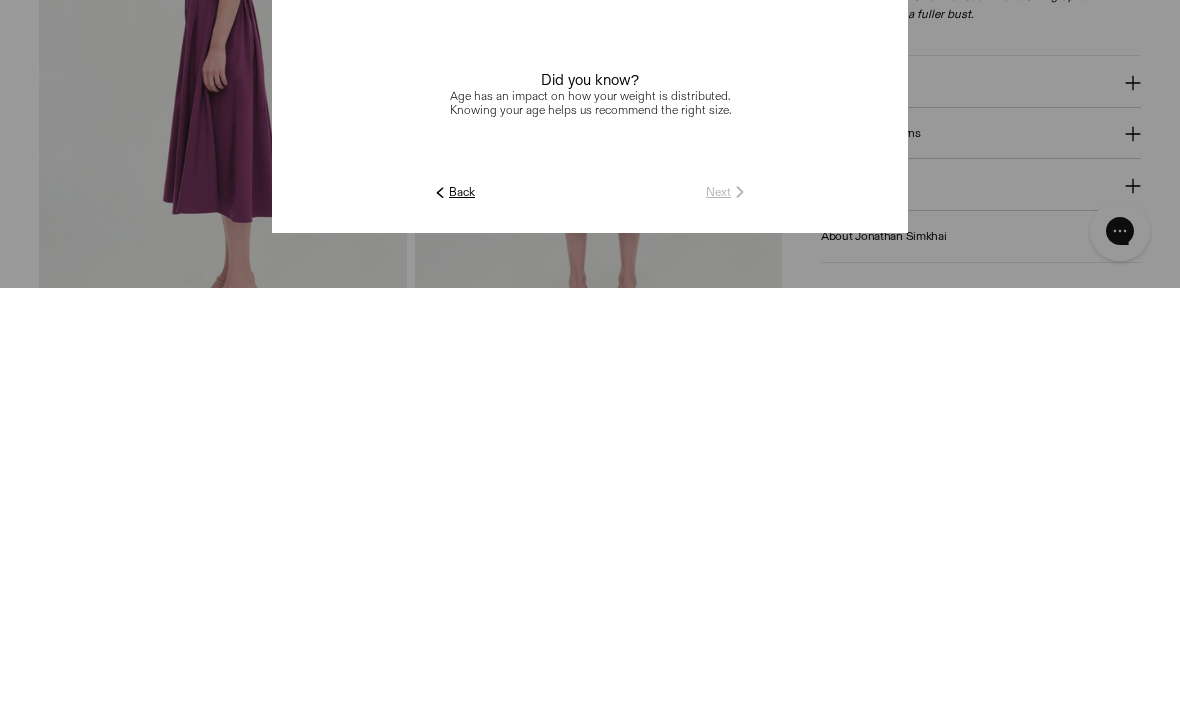 scroll, scrollTop: 881, scrollLeft: 0, axis: vertical 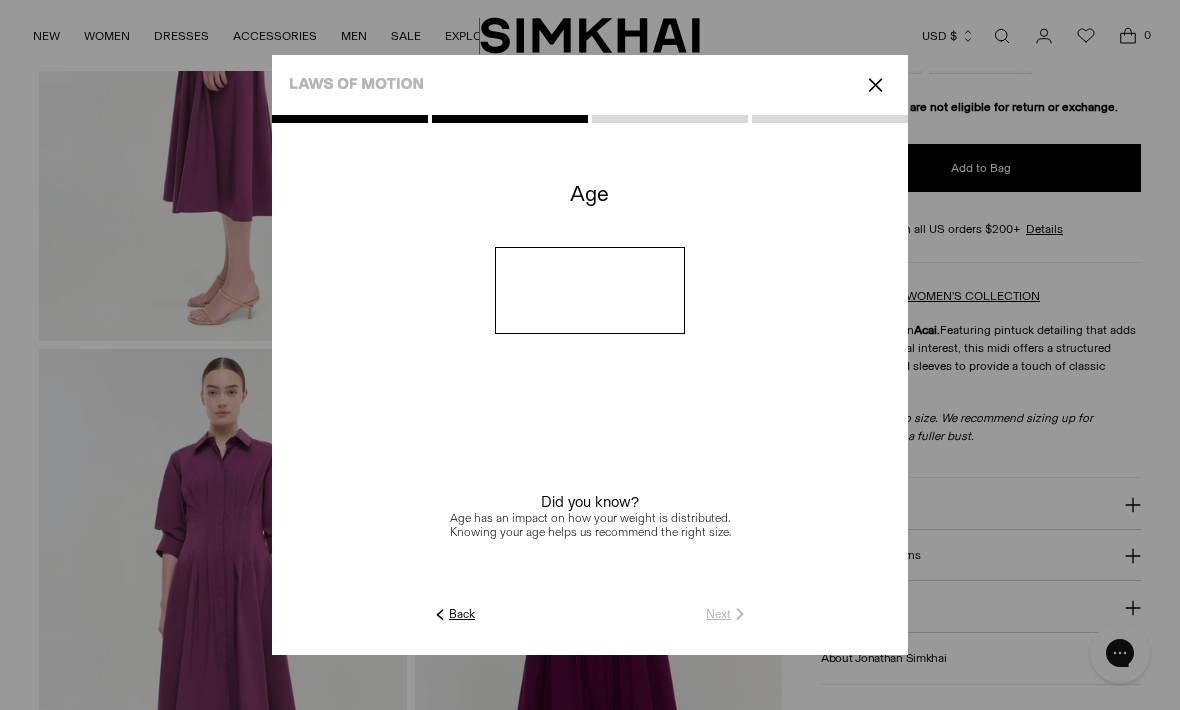 click at bounding box center (590, 290) 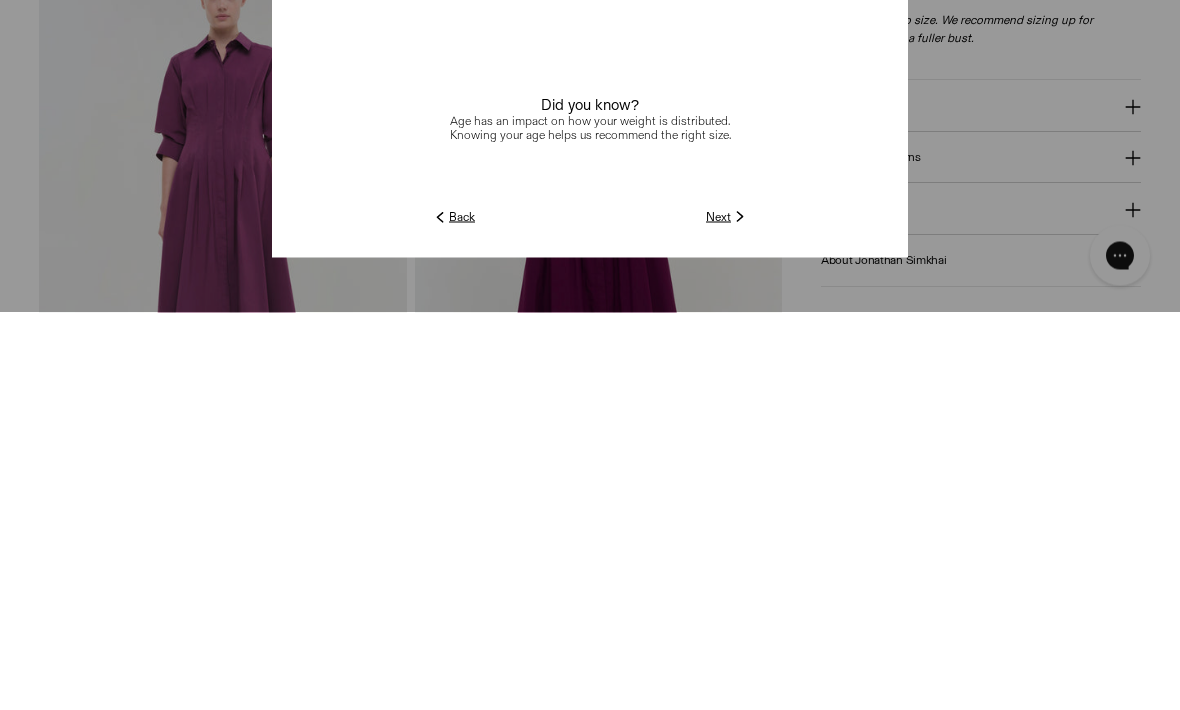 scroll, scrollTop: 899, scrollLeft: 0, axis: vertical 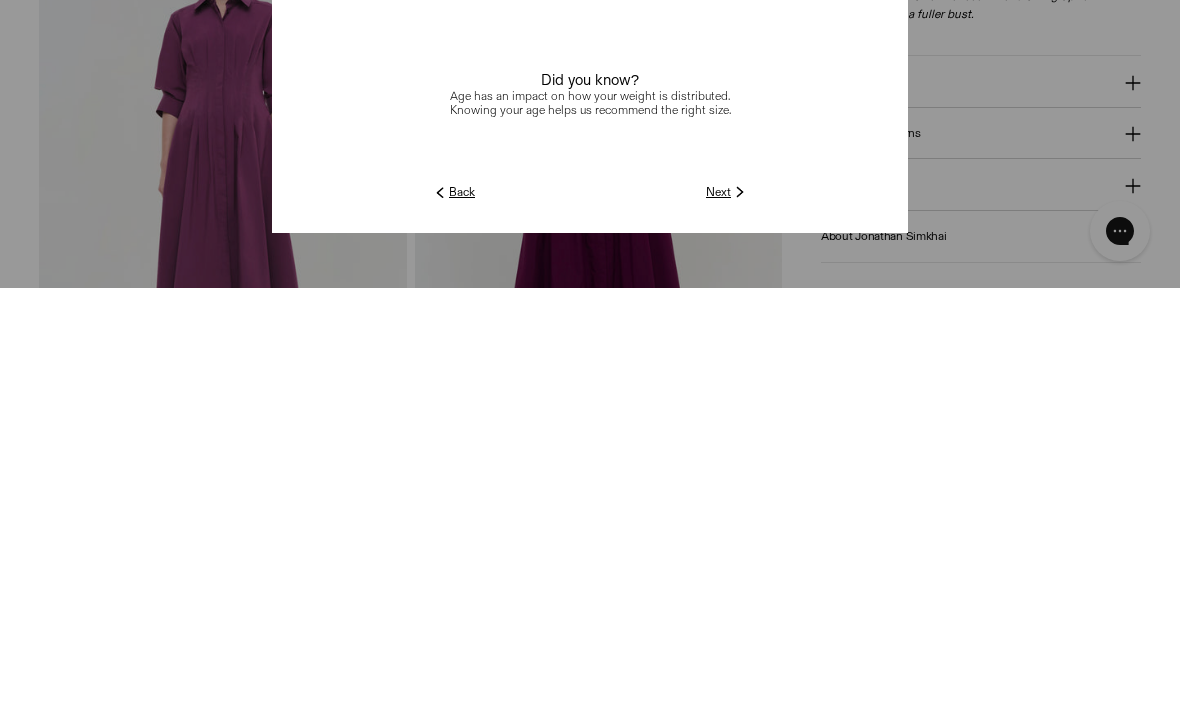 type on "**" 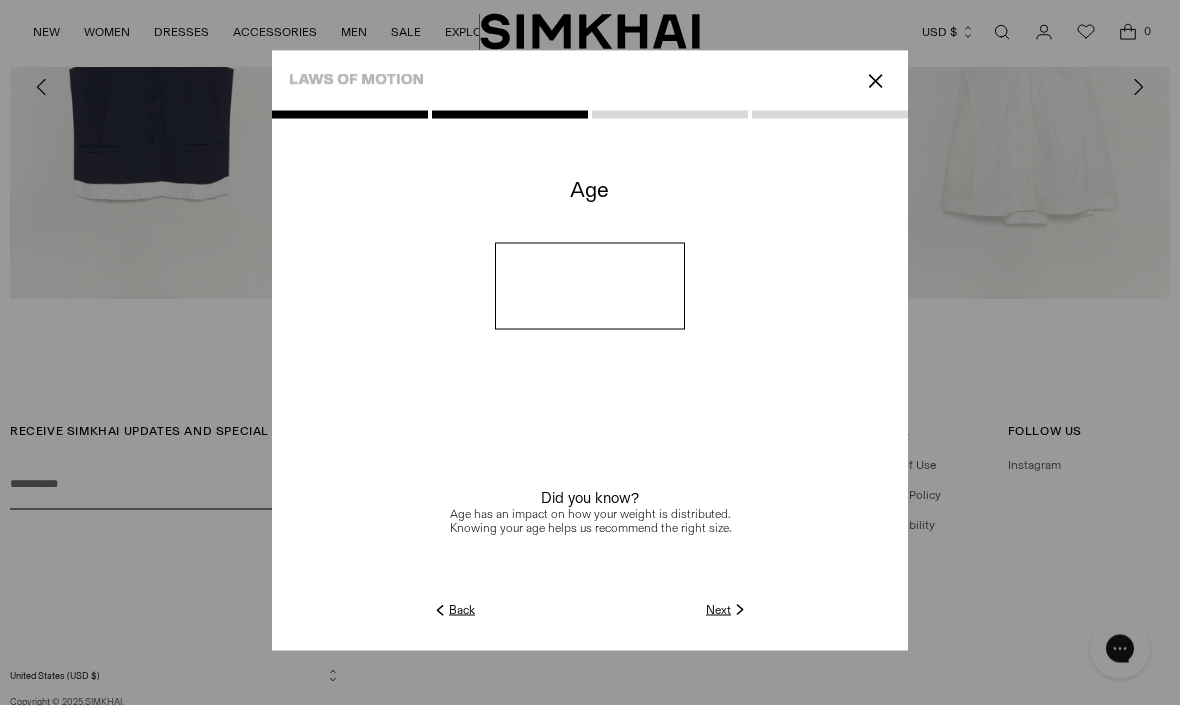 scroll, scrollTop: 2575, scrollLeft: 0, axis: vertical 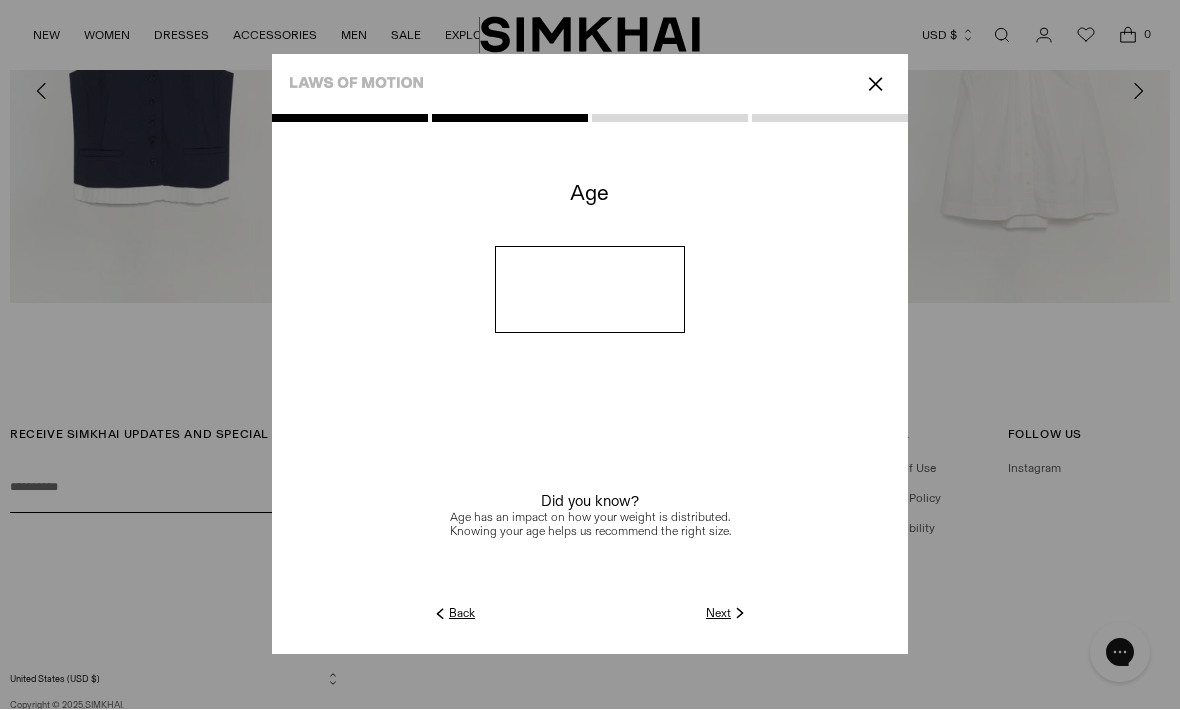 click on "Next" 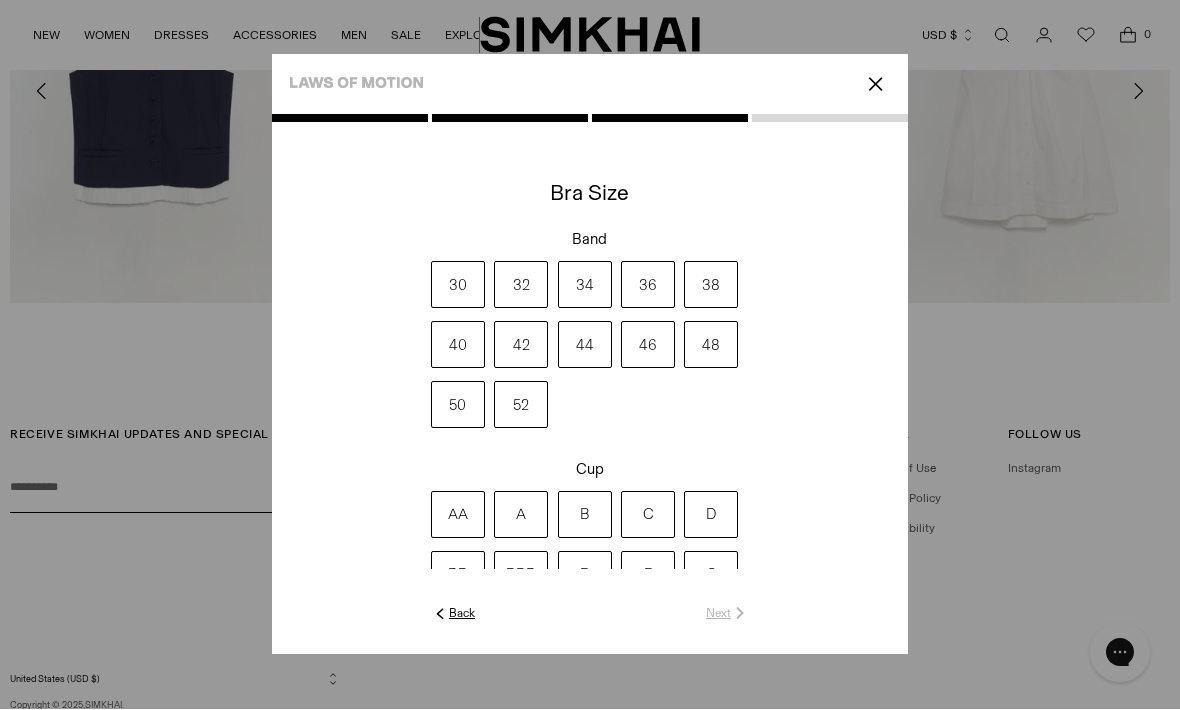 click on "36" at bounding box center [648, 285] 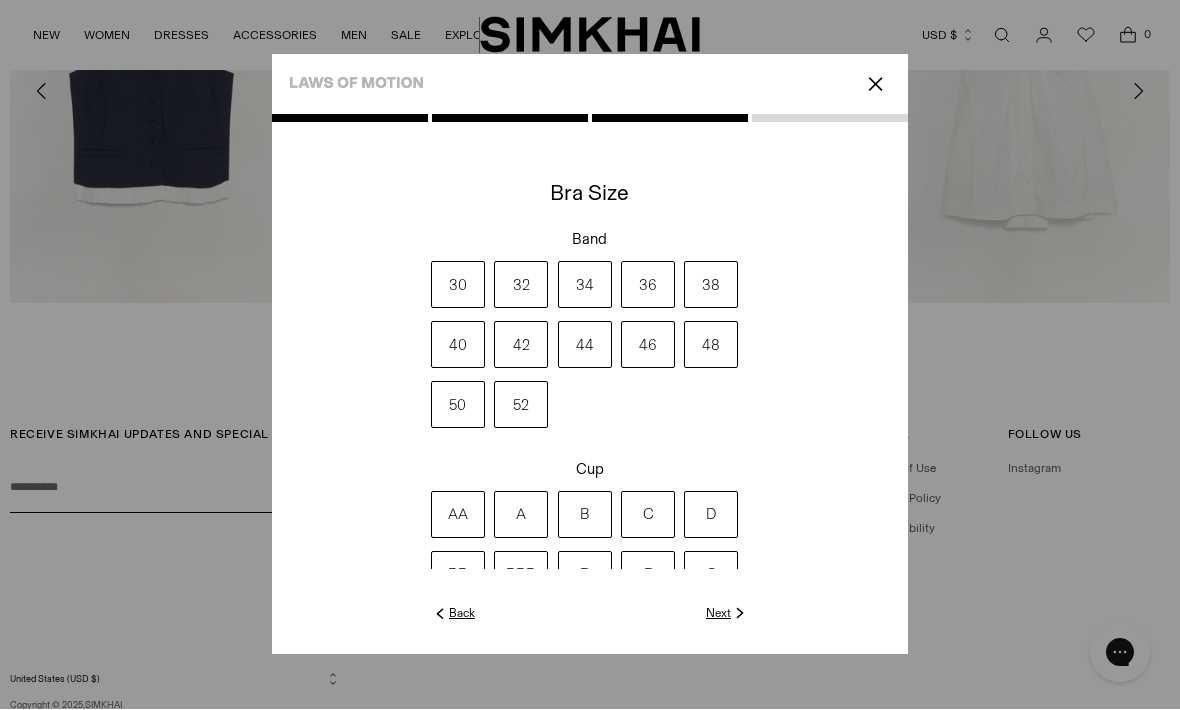 click on "Next" 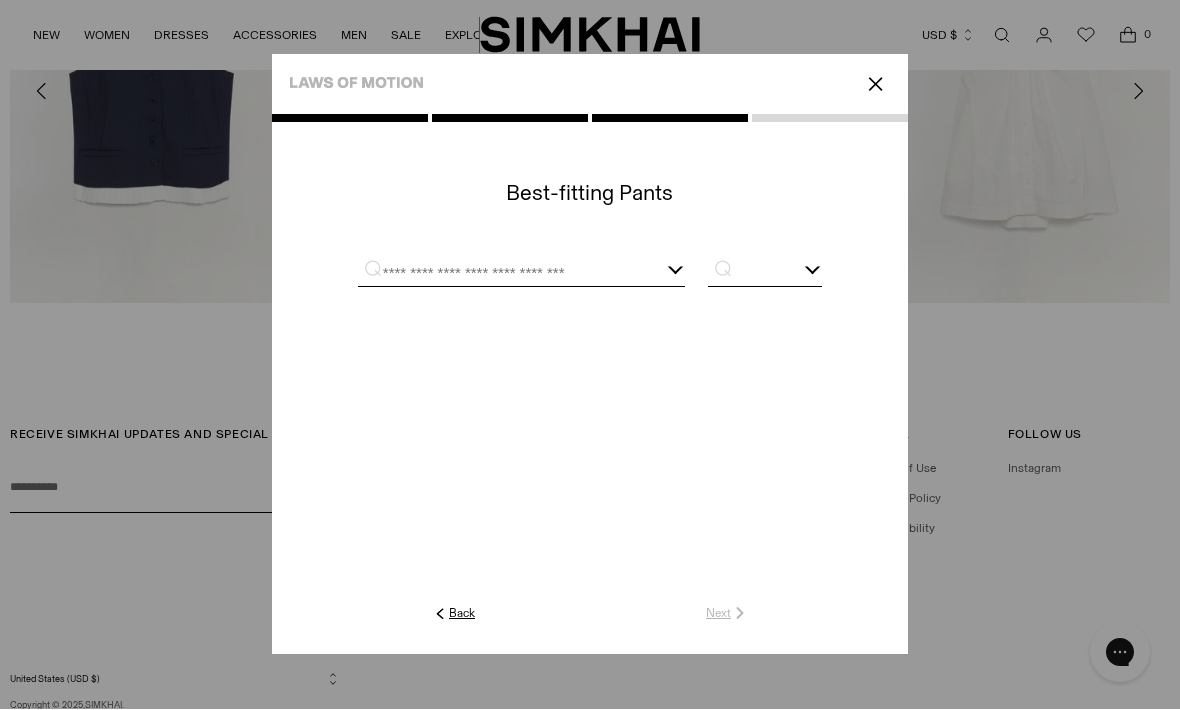 click at bounding box center [521, 274] 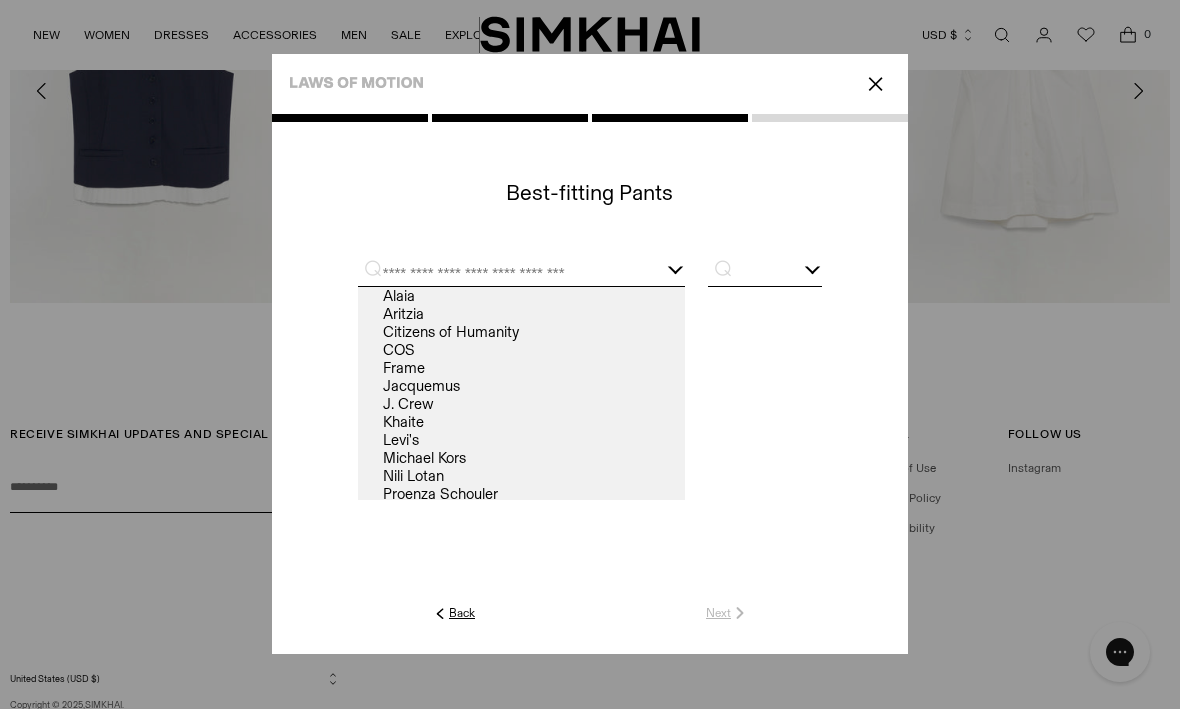 scroll, scrollTop: 0, scrollLeft: 0, axis: both 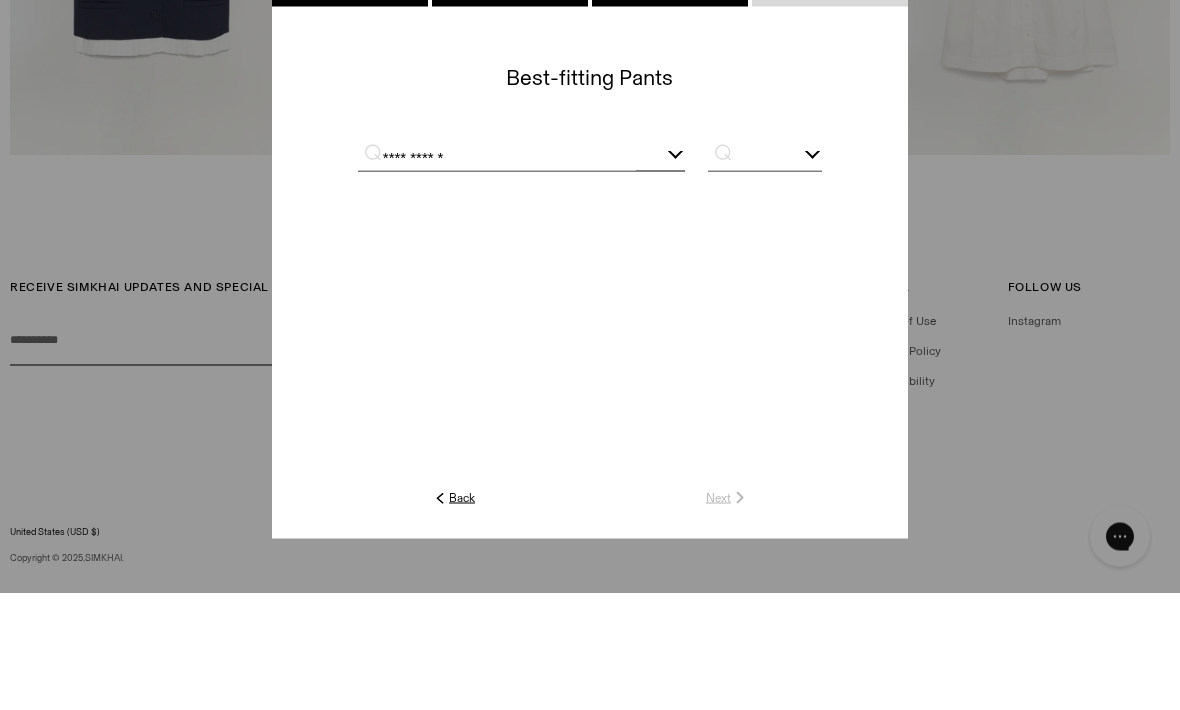 type on "**********" 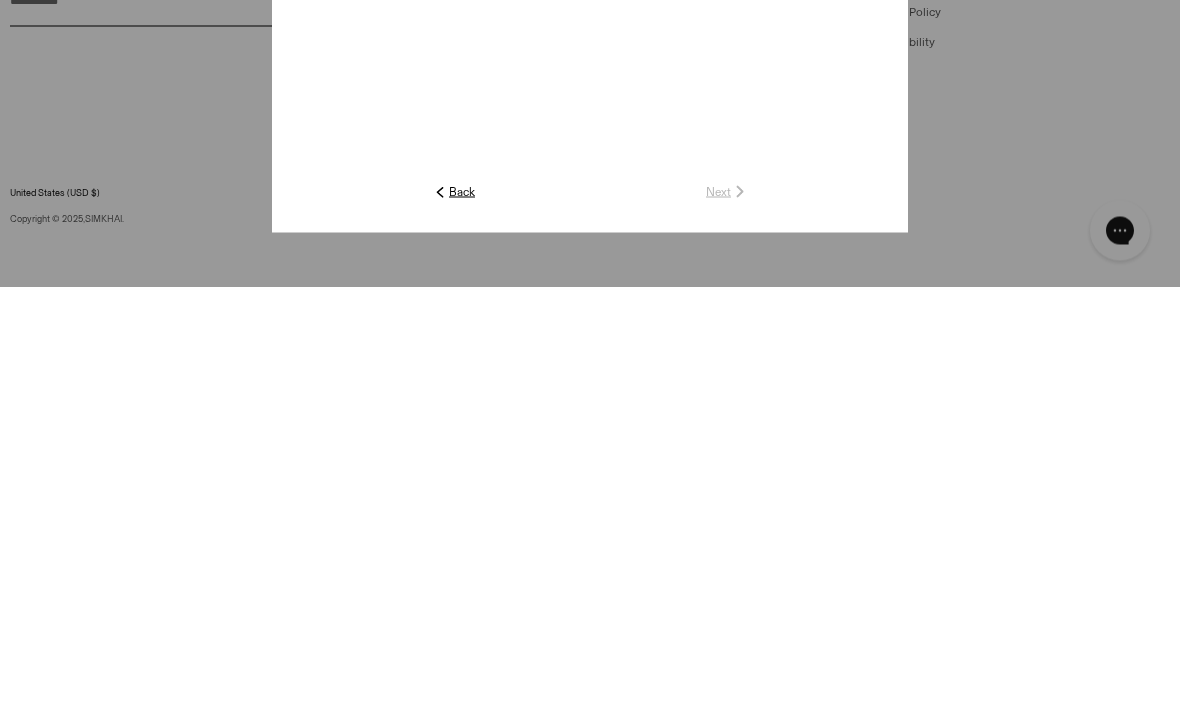 scroll, scrollTop: 2641, scrollLeft: 0, axis: vertical 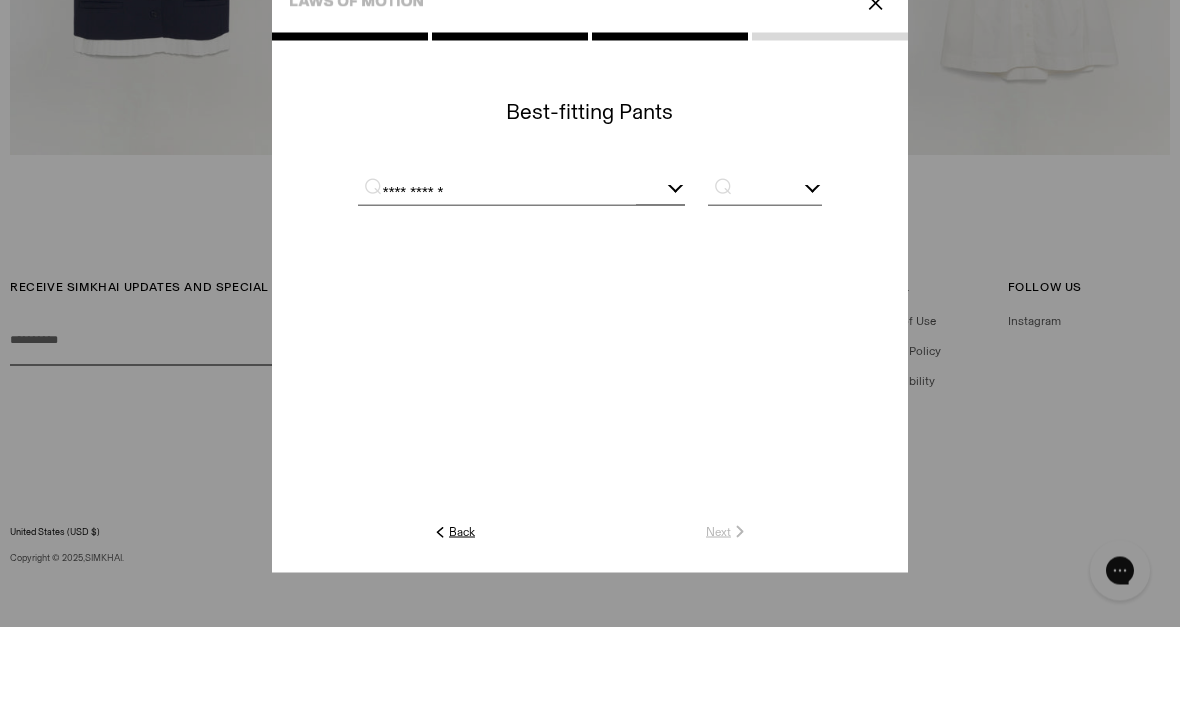 click at bounding box center [765, 274] 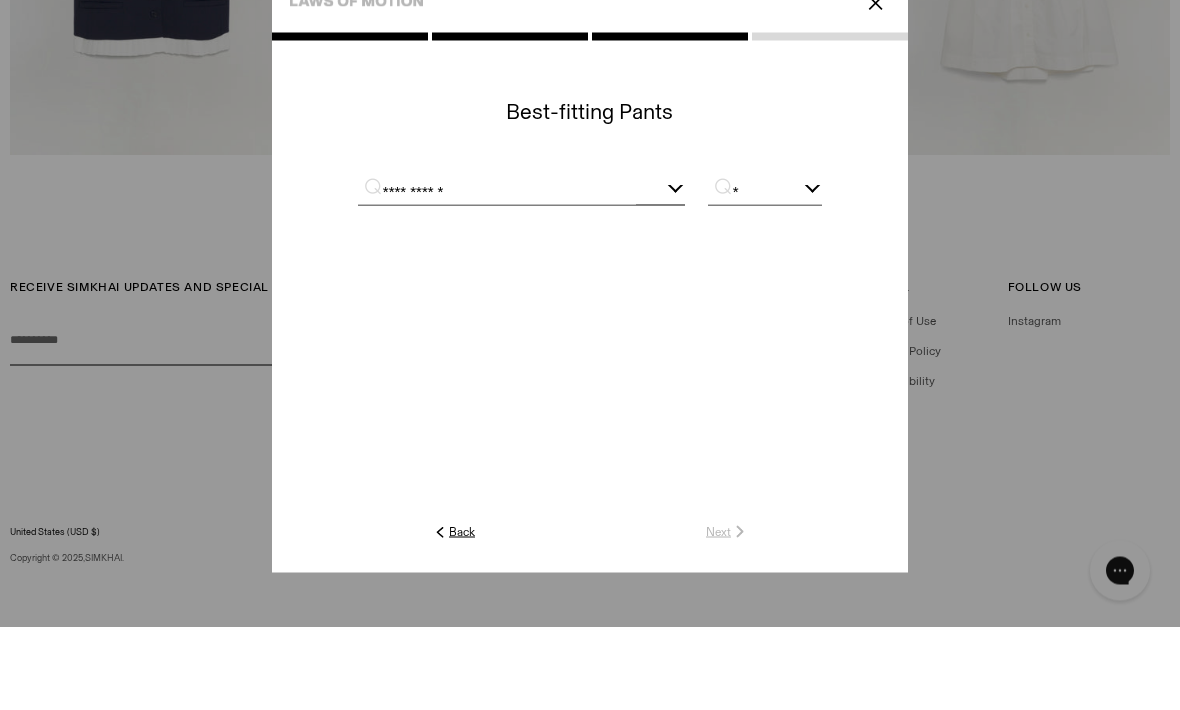 type 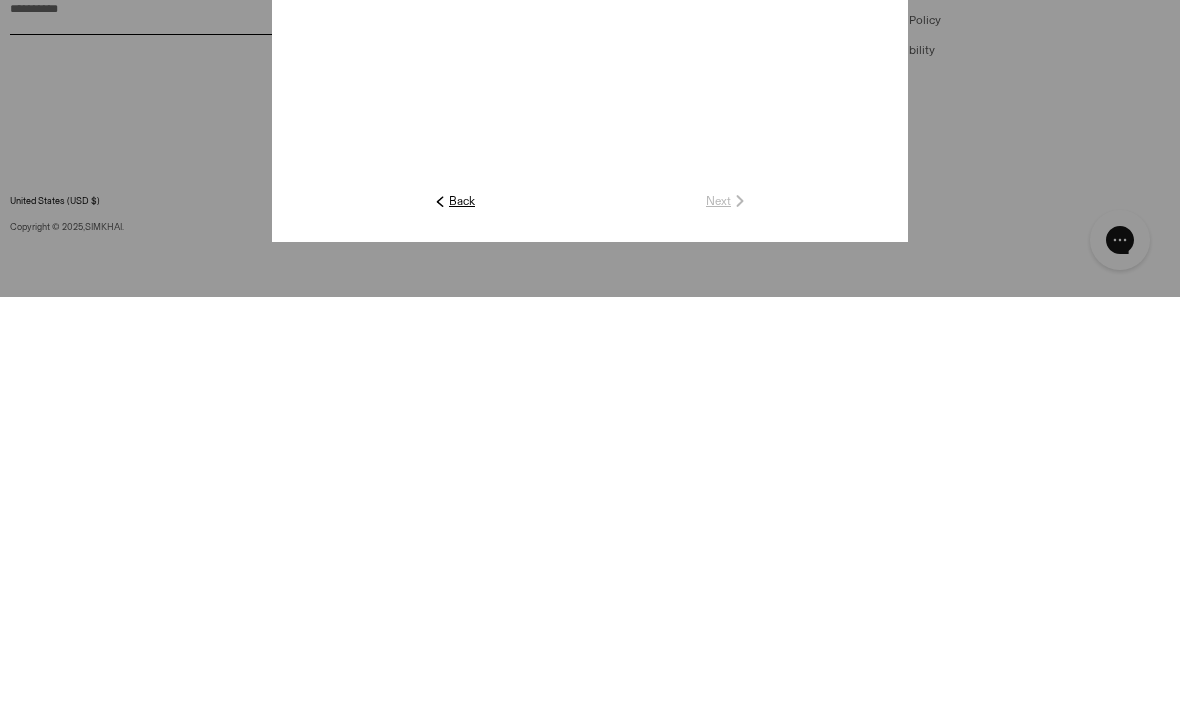 scroll, scrollTop: 2641, scrollLeft: 0, axis: vertical 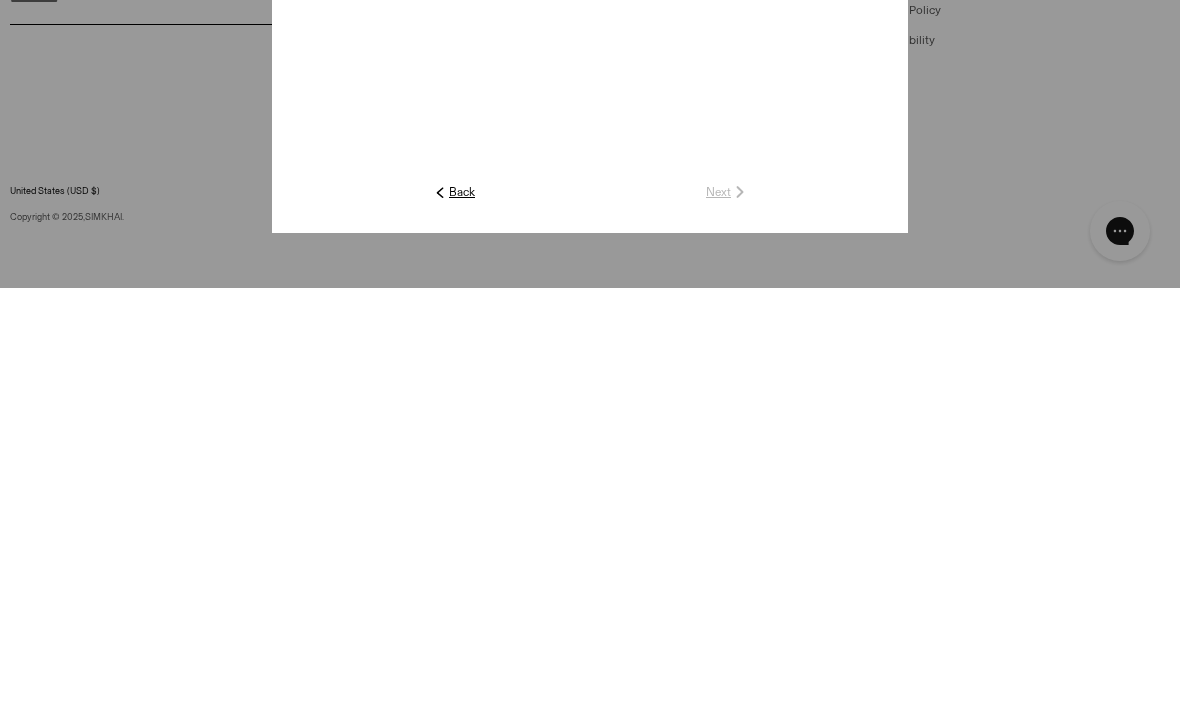 type on "*****" 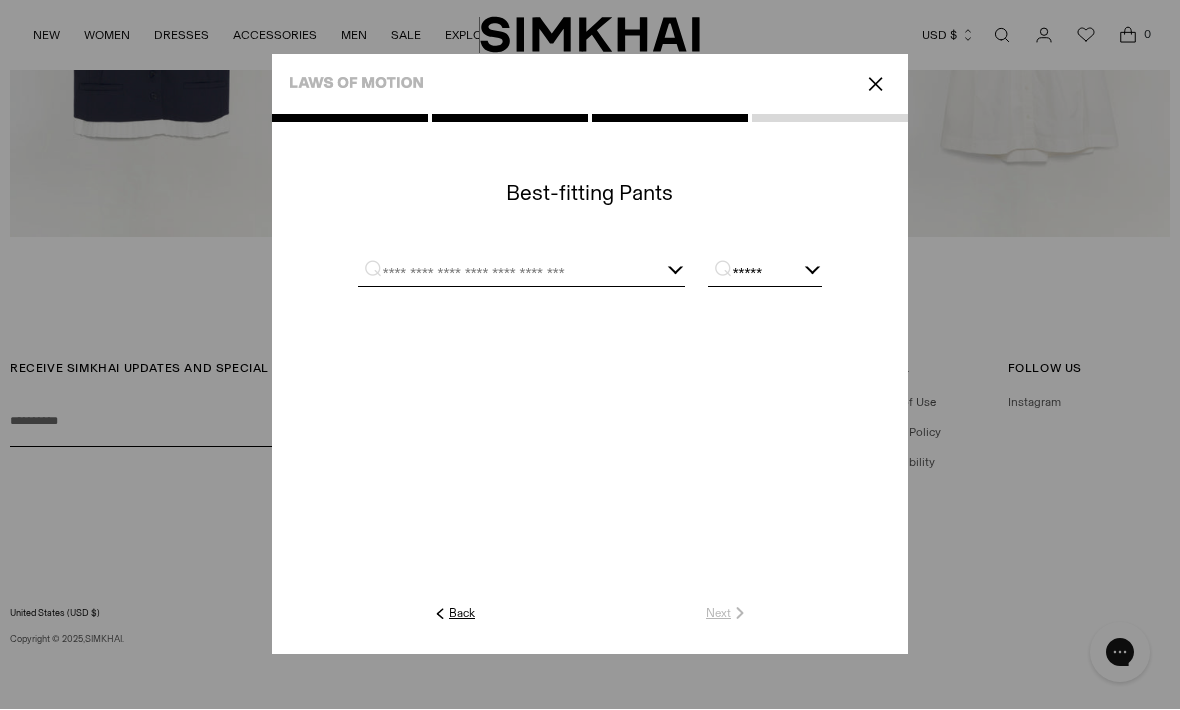 click on "*****" at bounding box center (765, 274) 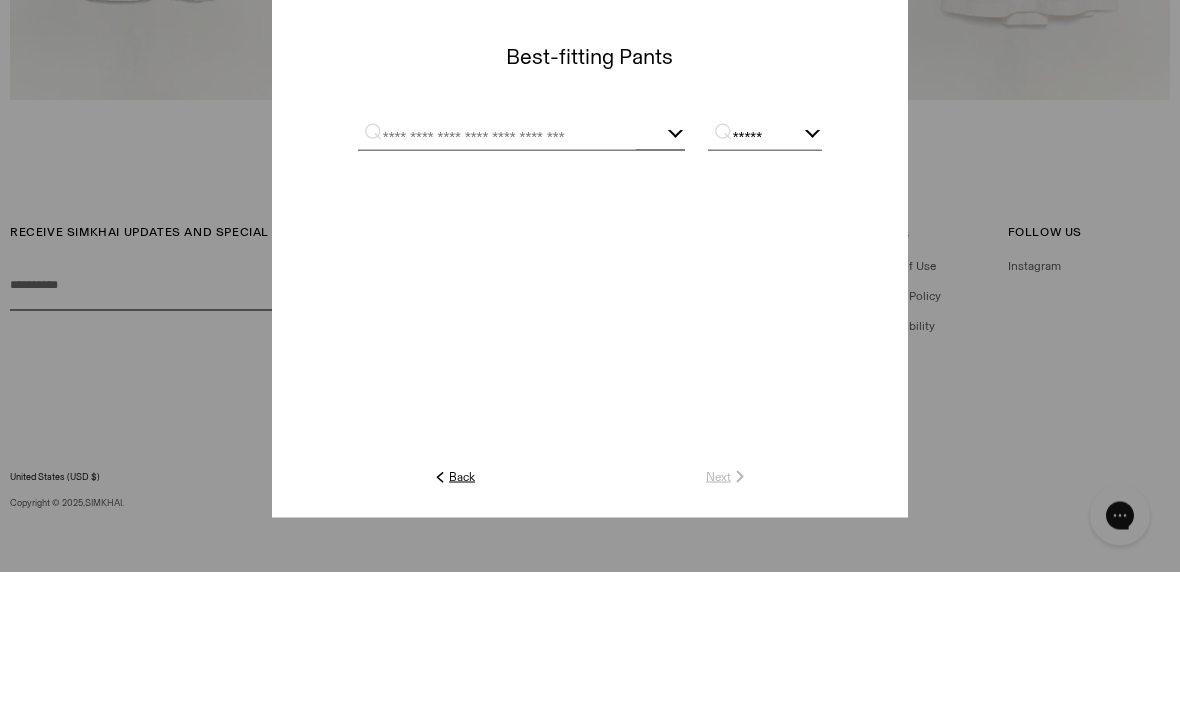 click at bounding box center [813, 268] 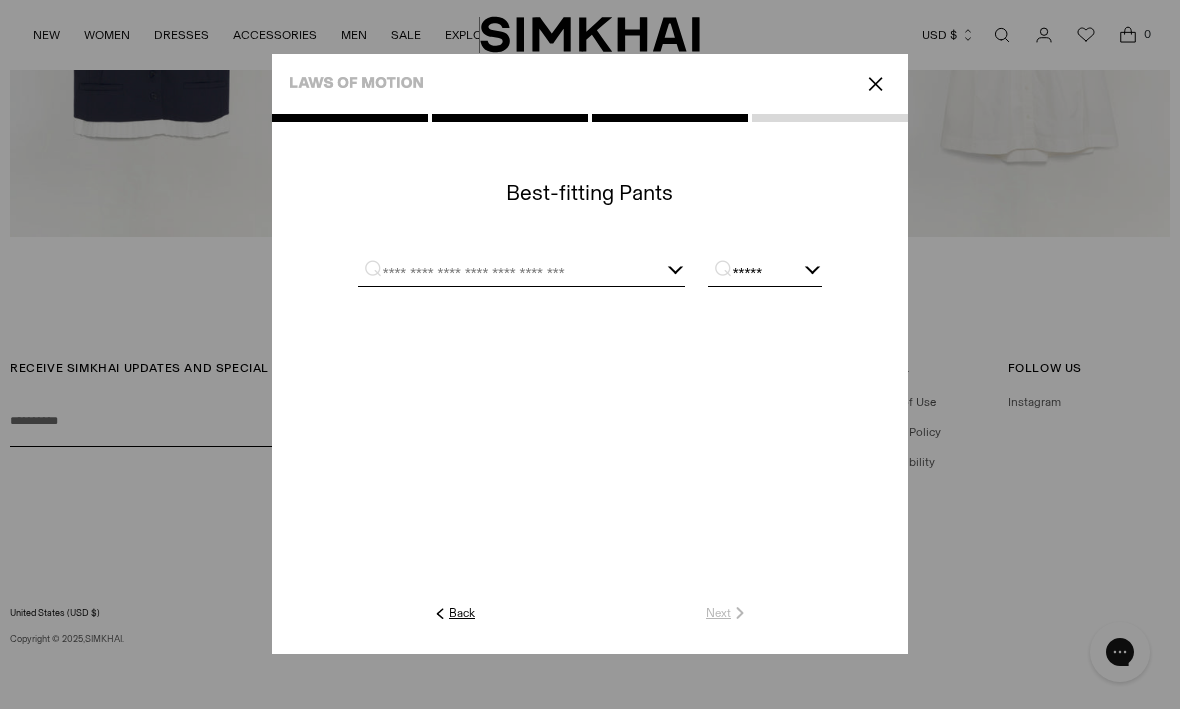 click at bounding box center [497, 274] 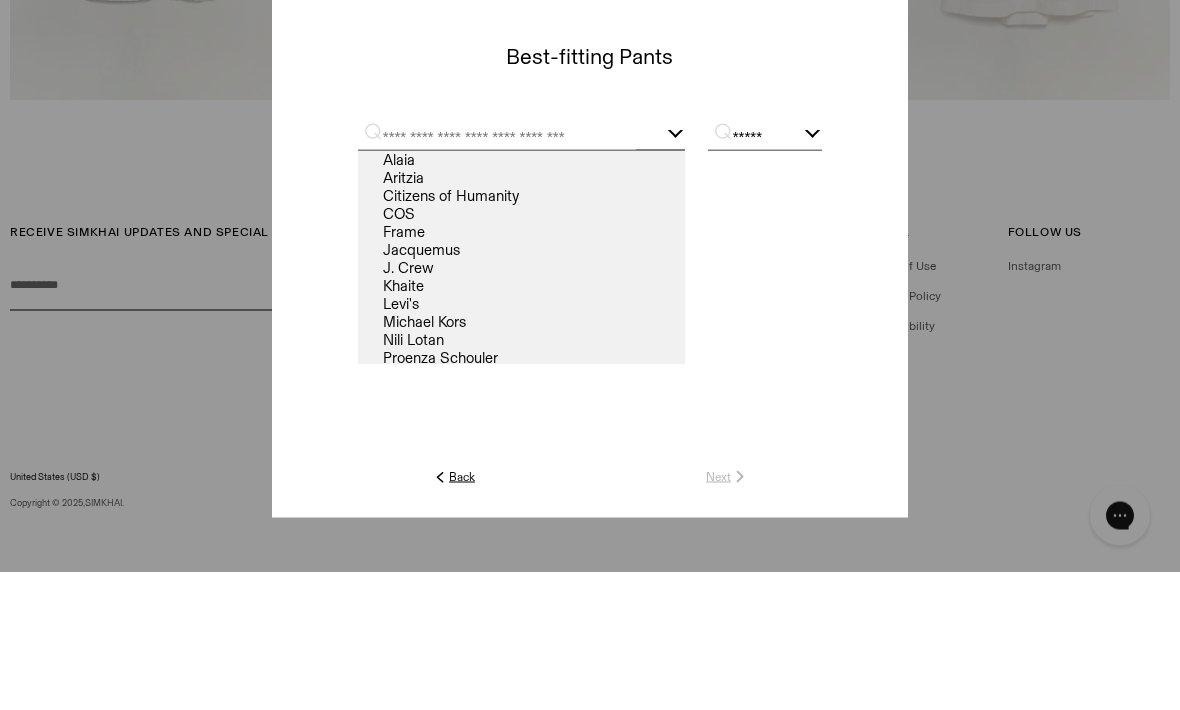 type on "*" 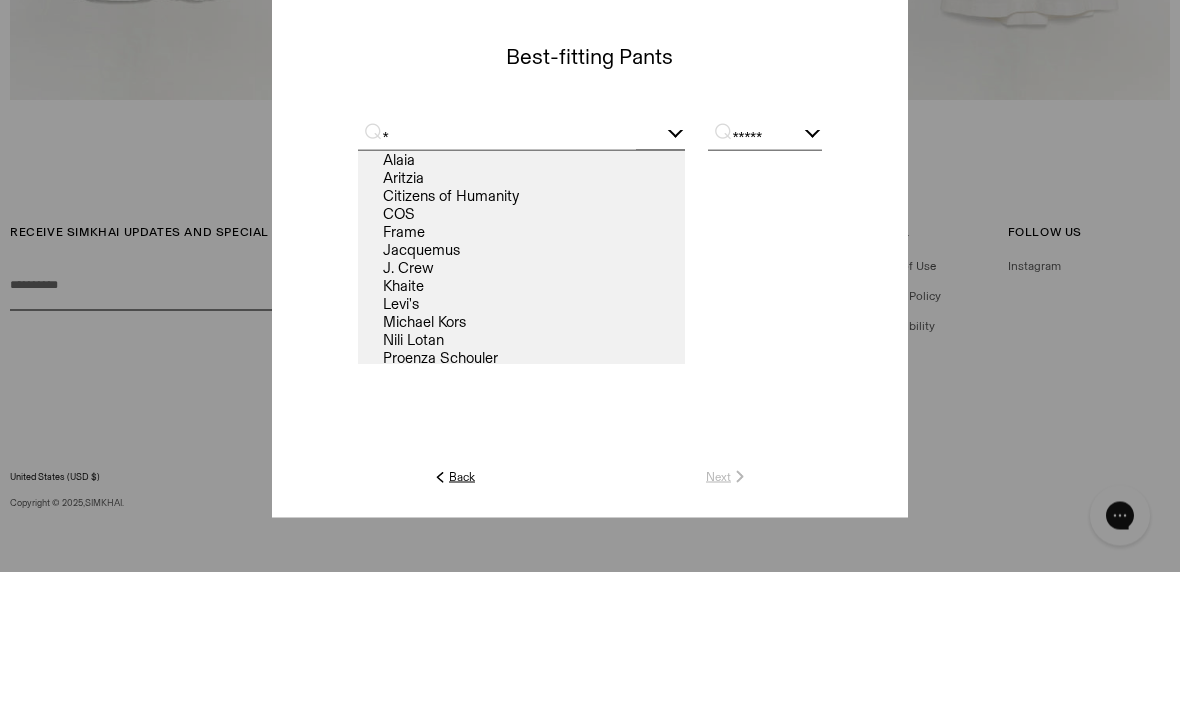 type 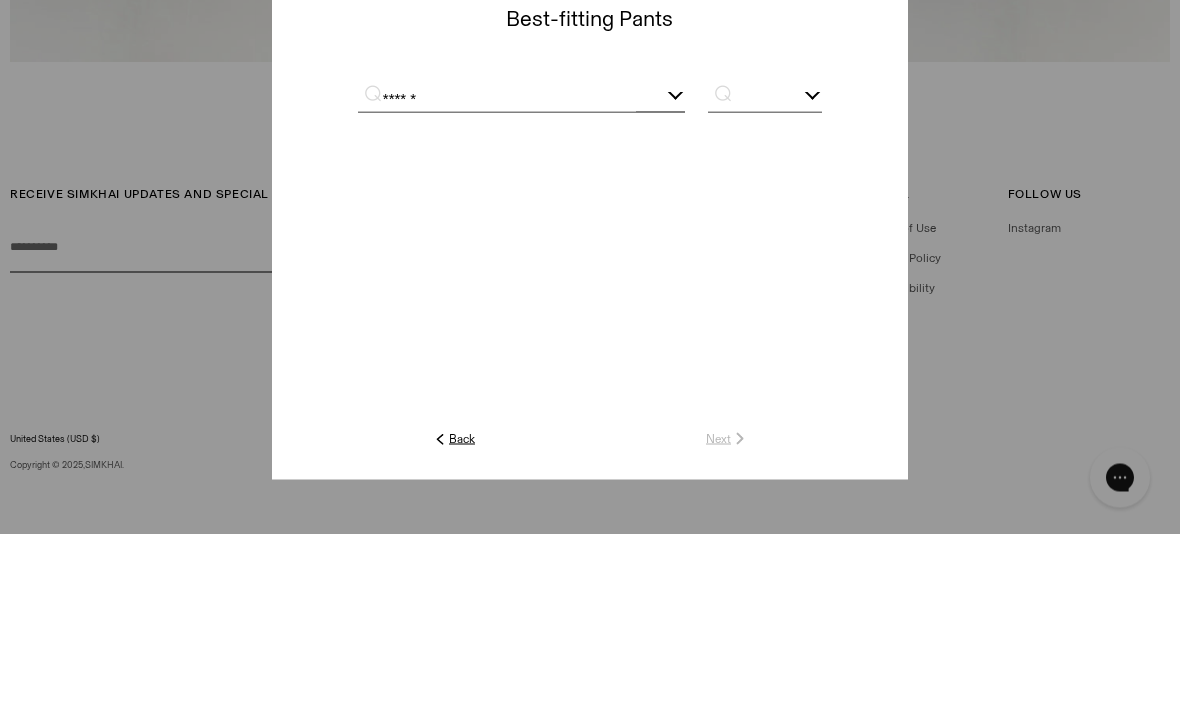 type on "******" 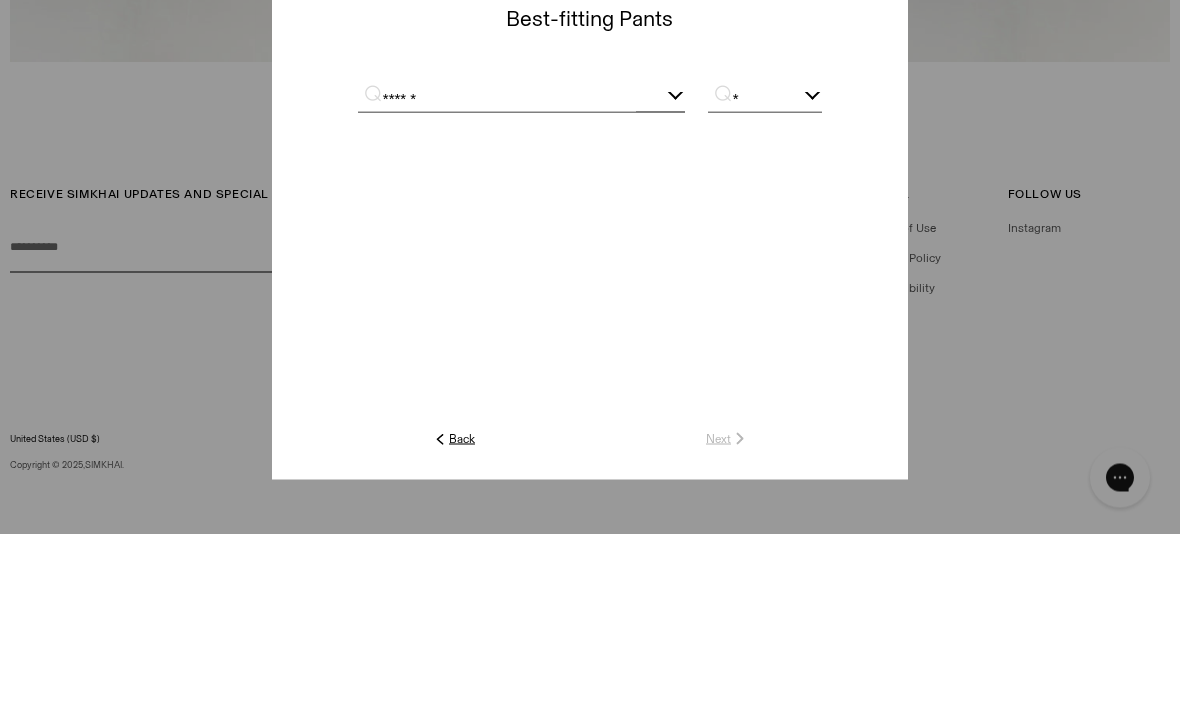 type 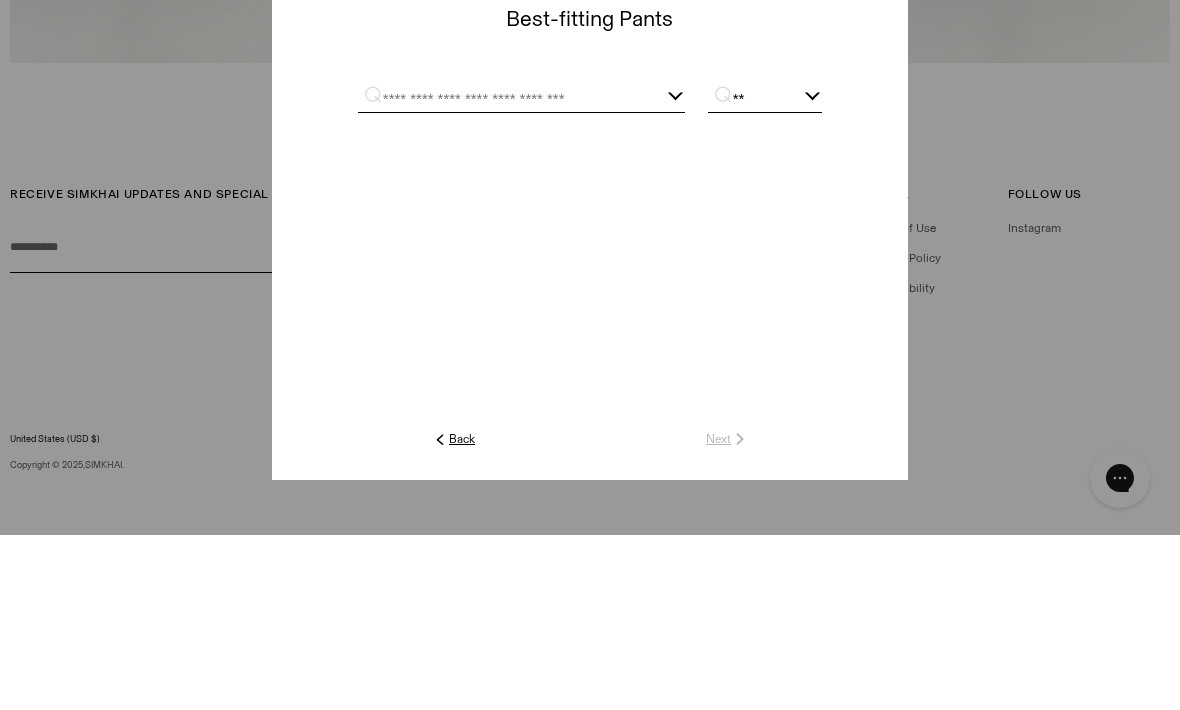 type on "*" 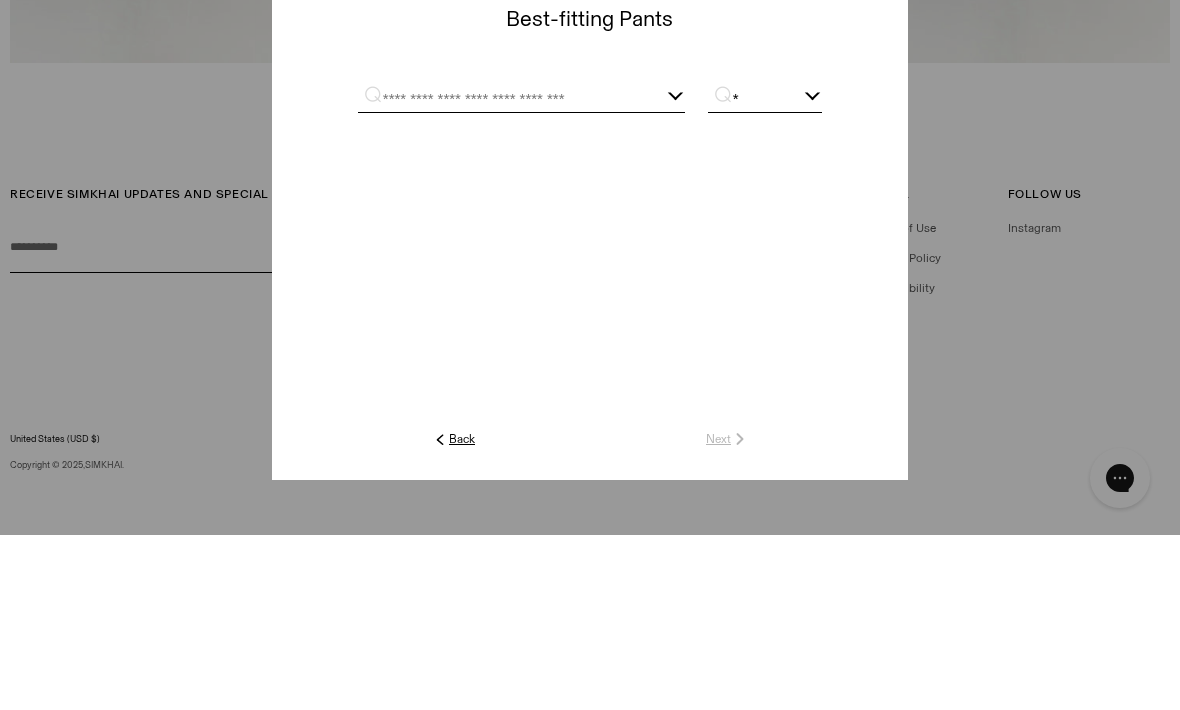 type 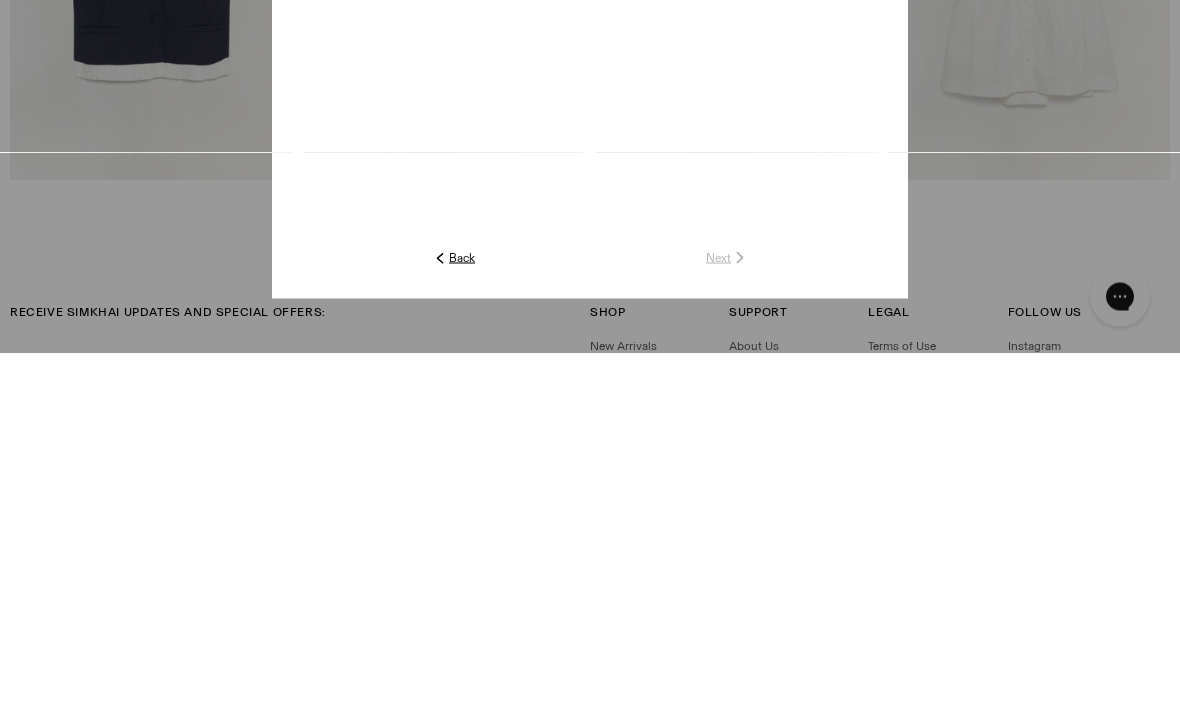 scroll, scrollTop: 2353, scrollLeft: 0, axis: vertical 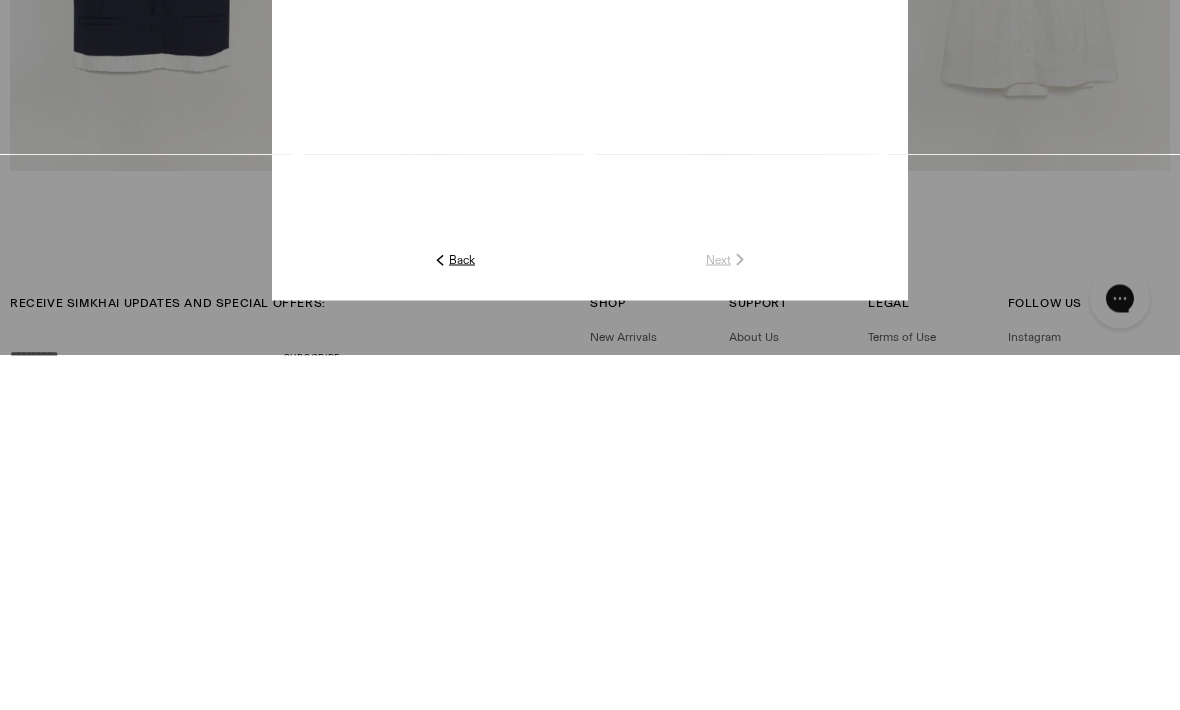 click 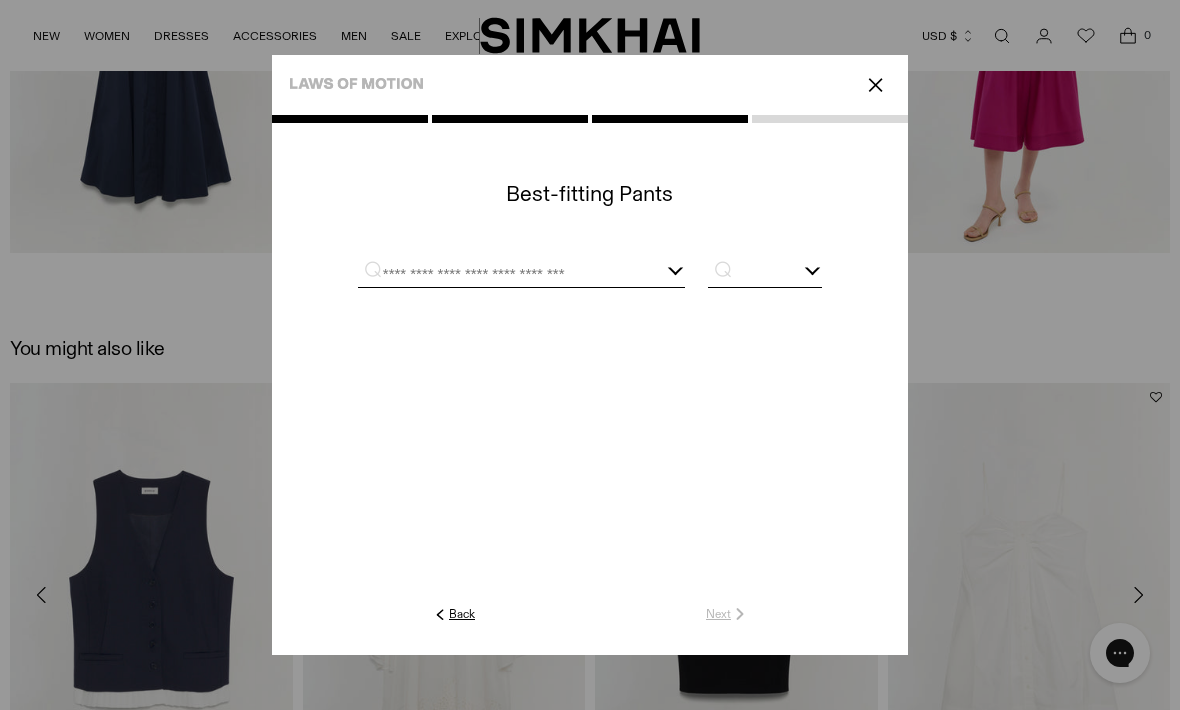 scroll, scrollTop: 2070, scrollLeft: 0, axis: vertical 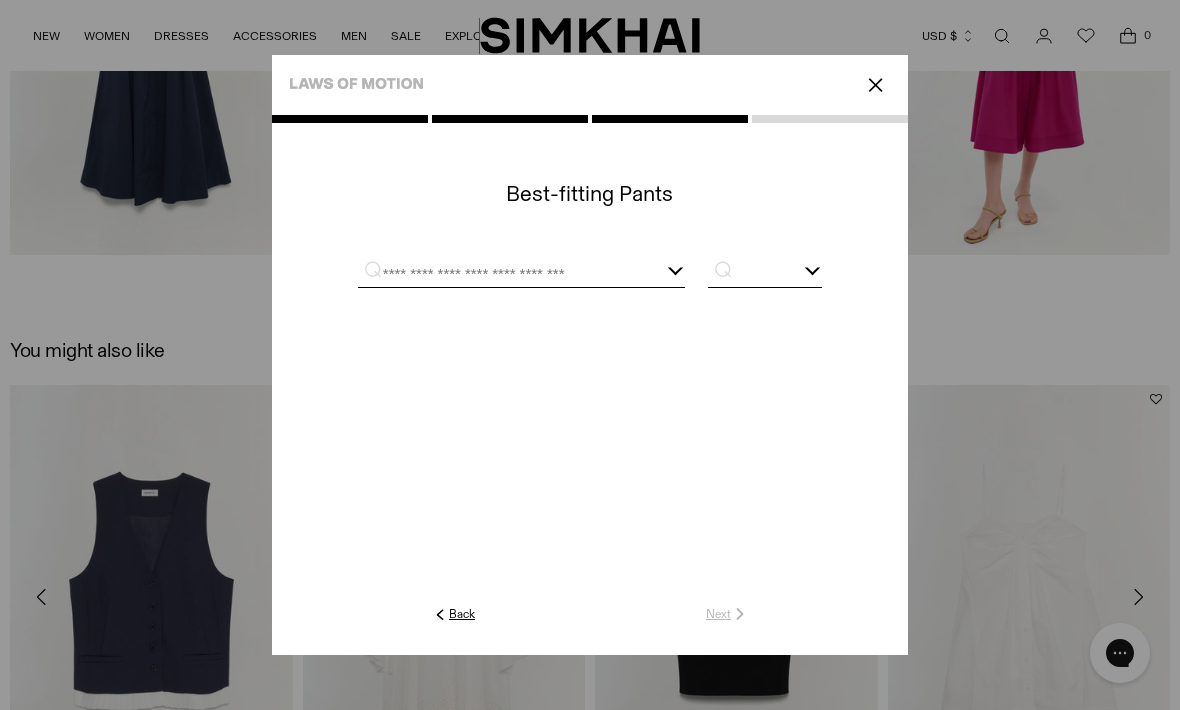 click at bounding box center (497, 274) 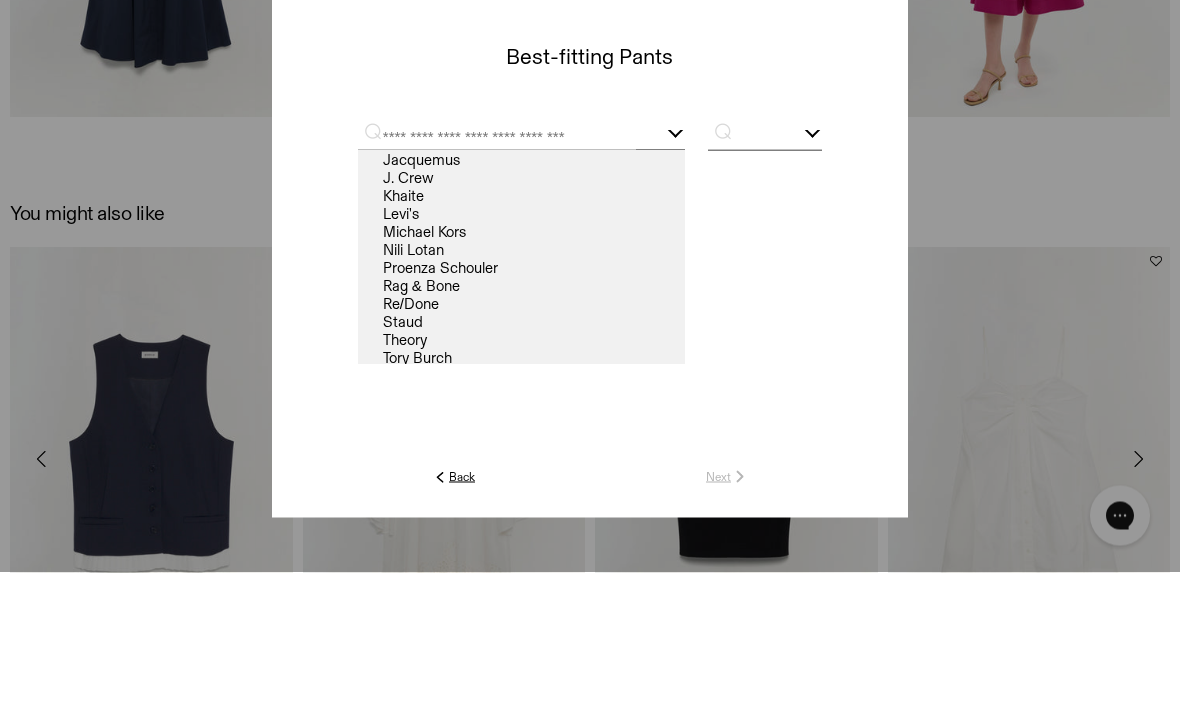 scroll, scrollTop: 92, scrollLeft: 0, axis: vertical 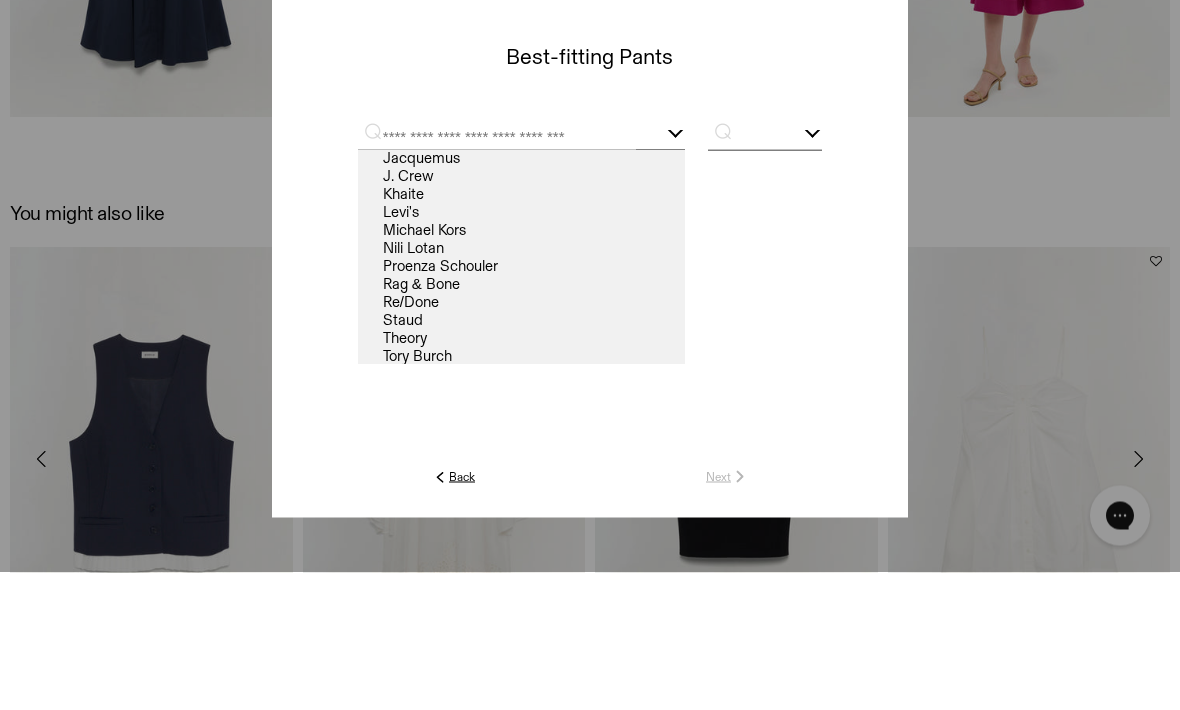 click on "Levi's" at bounding box center [521, 349] 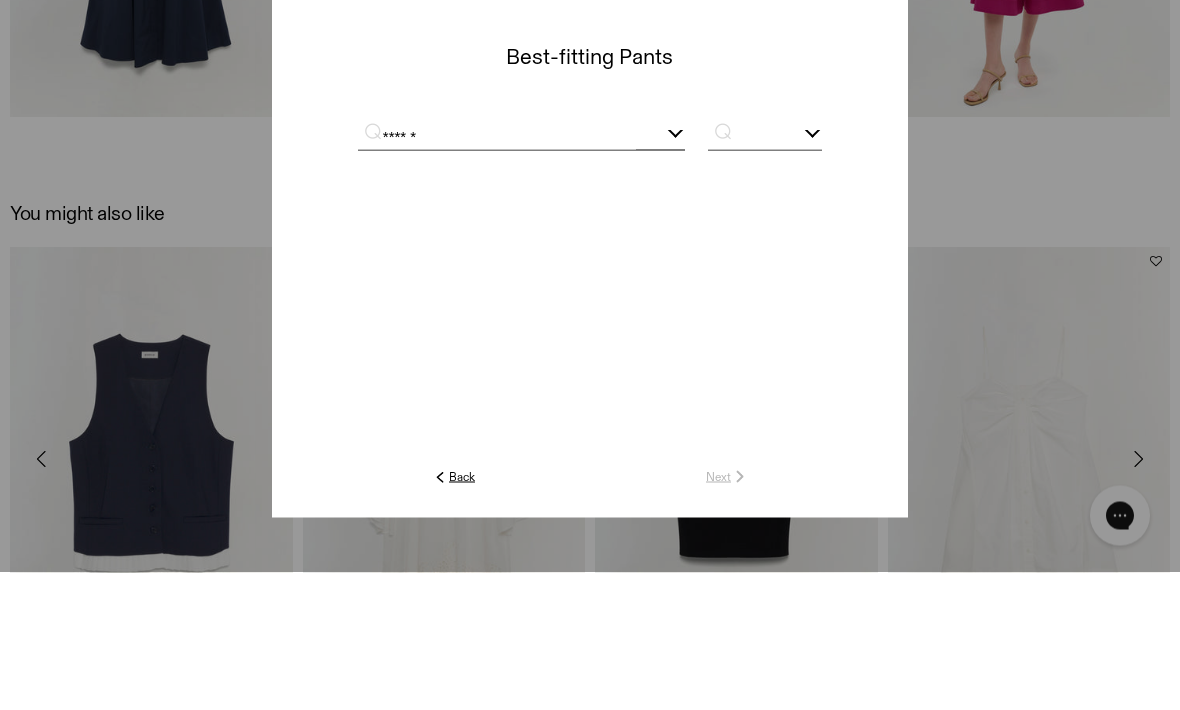 scroll, scrollTop: 2208, scrollLeft: 0, axis: vertical 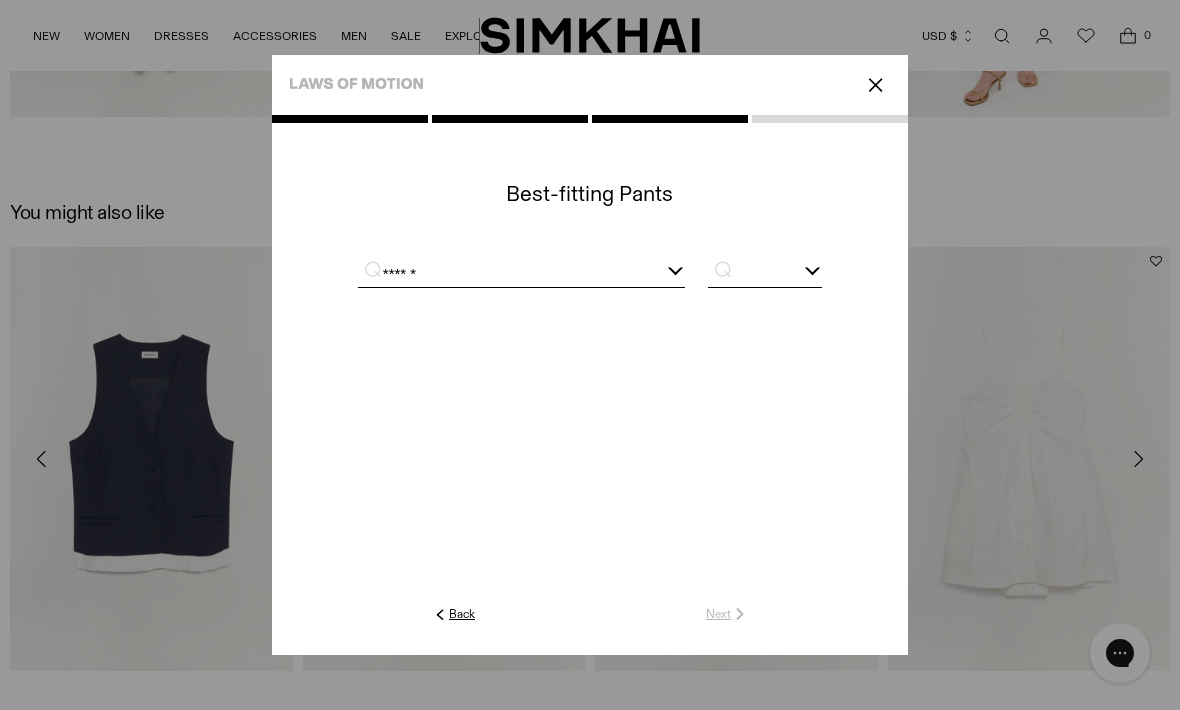 click 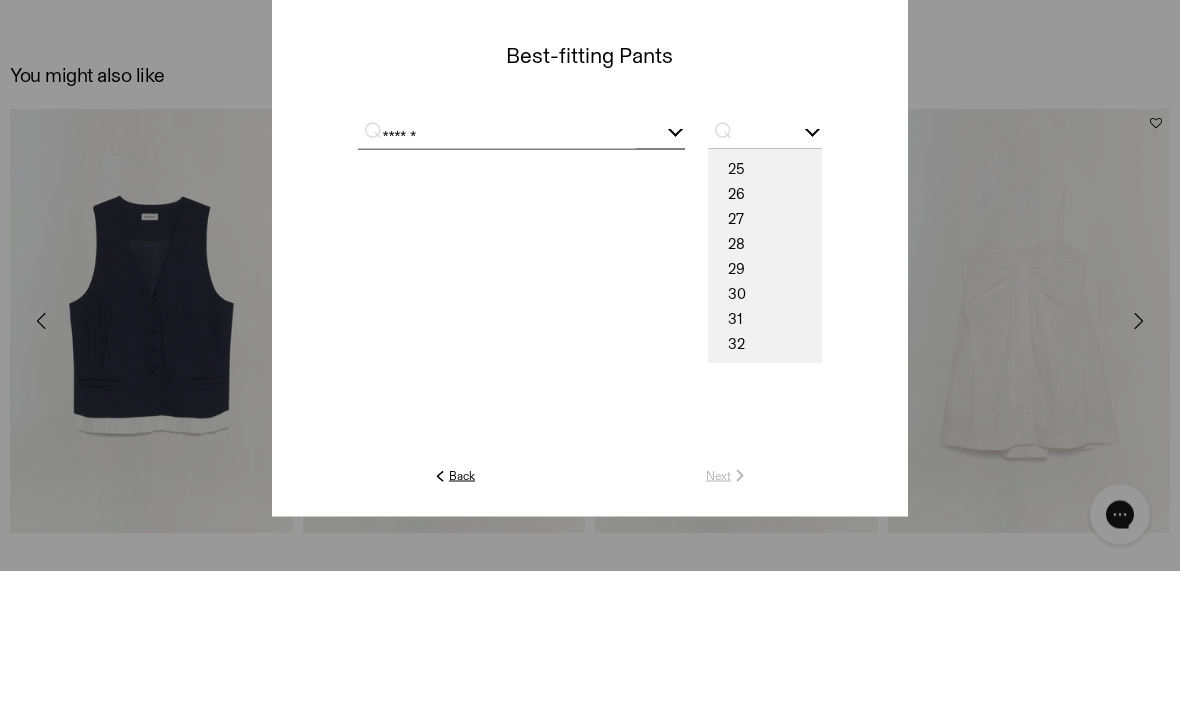 scroll, scrollTop: 42, scrollLeft: 0, axis: vertical 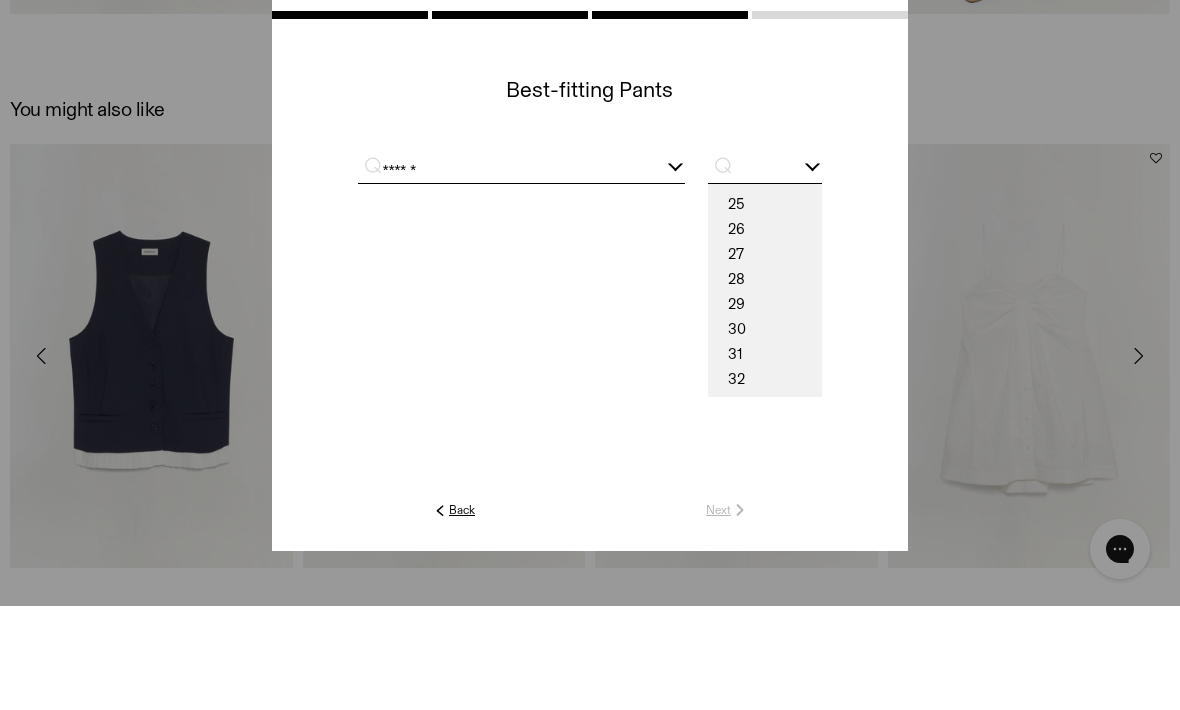 click on "29" at bounding box center [765, 408] 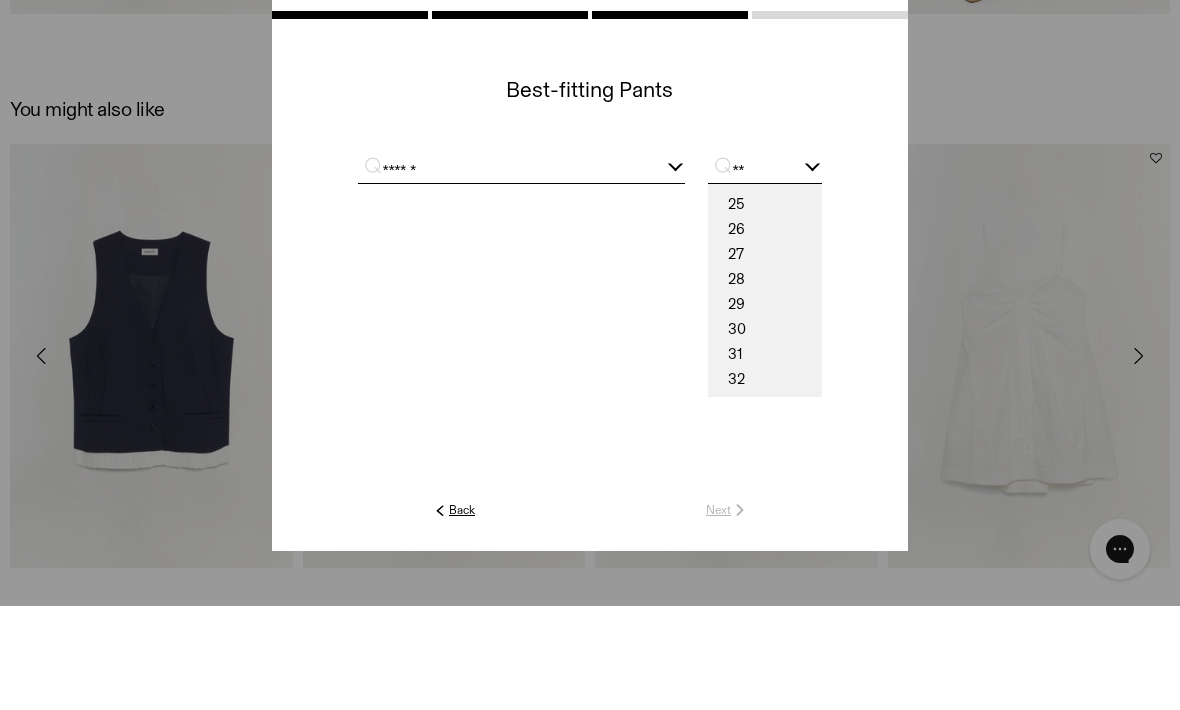 scroll, scrollTop: 2311, scrollLeft: 0, axis: vertical 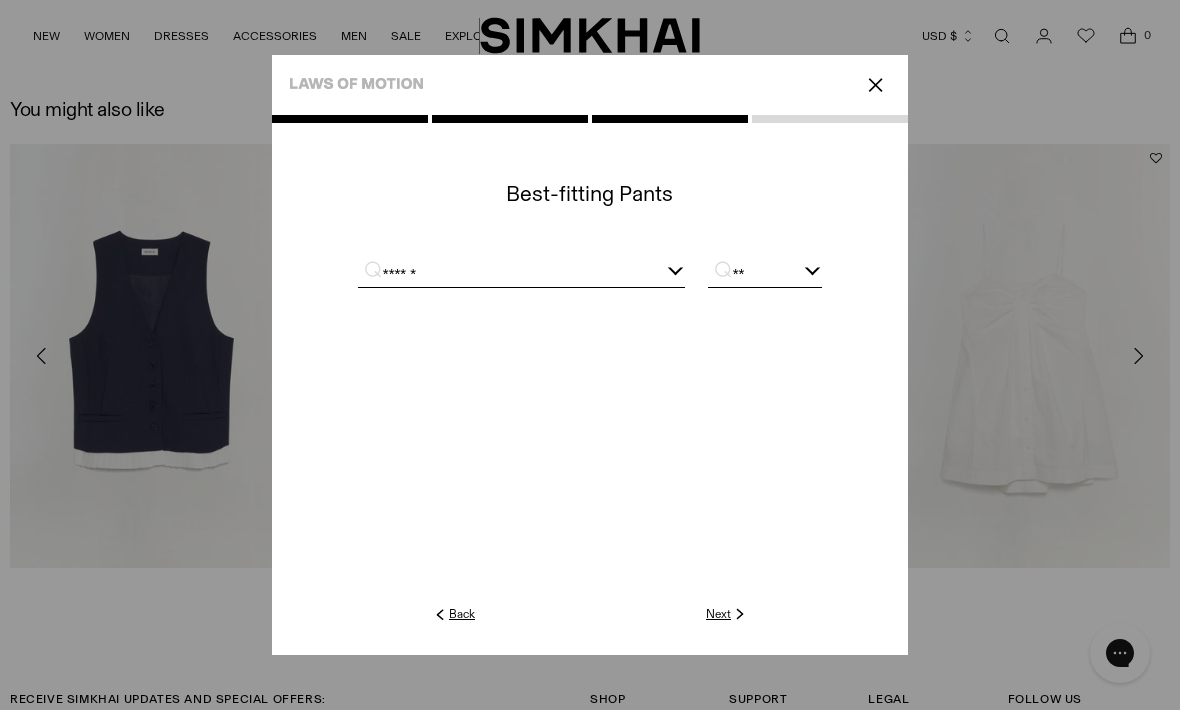 click on "Next" 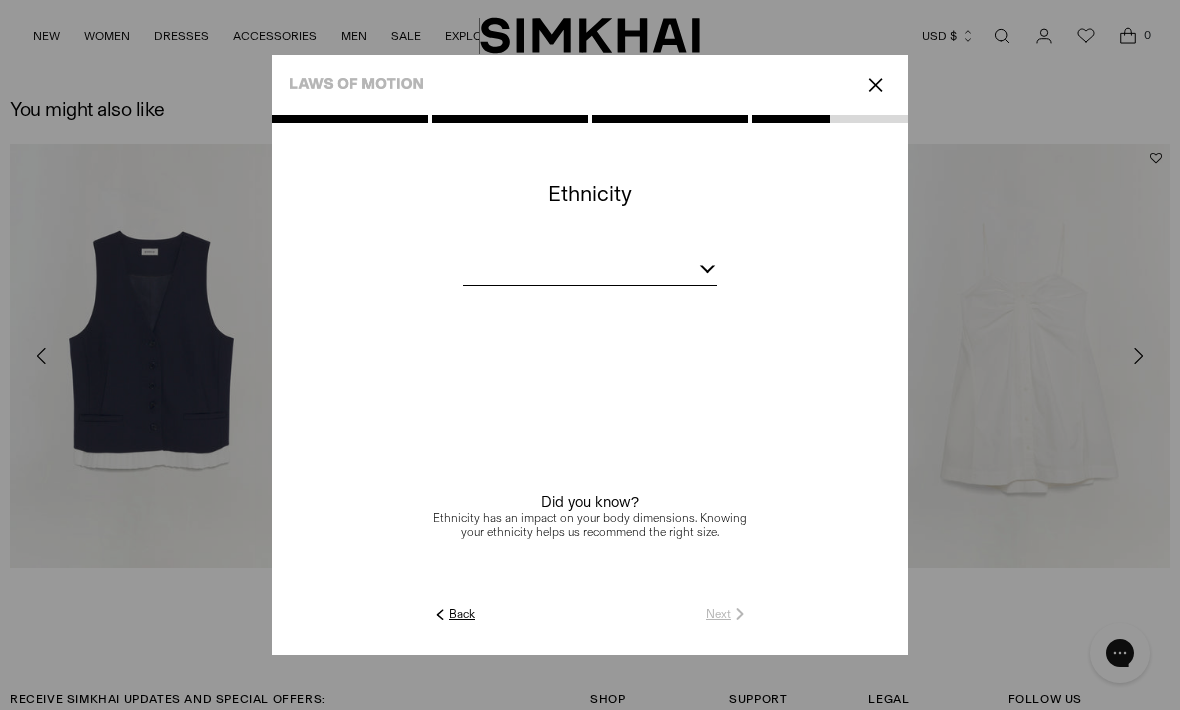 click at bounding box center (590, 272) 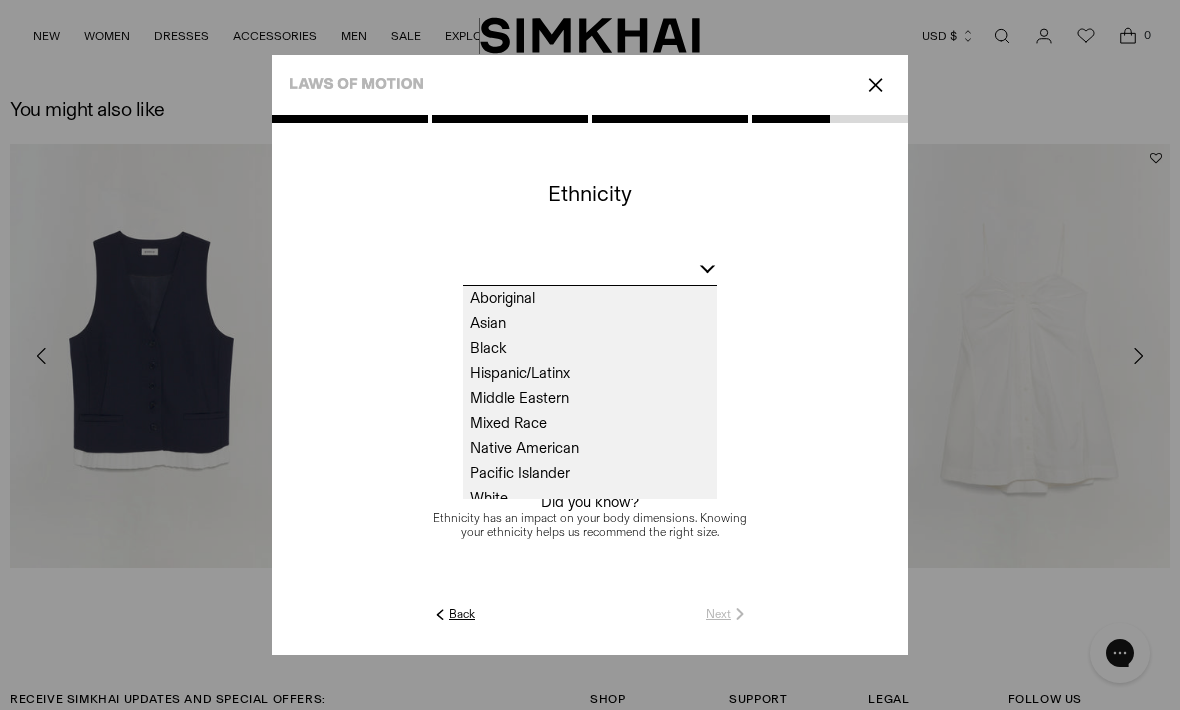 click on "White" at bounding box center (590, 498) 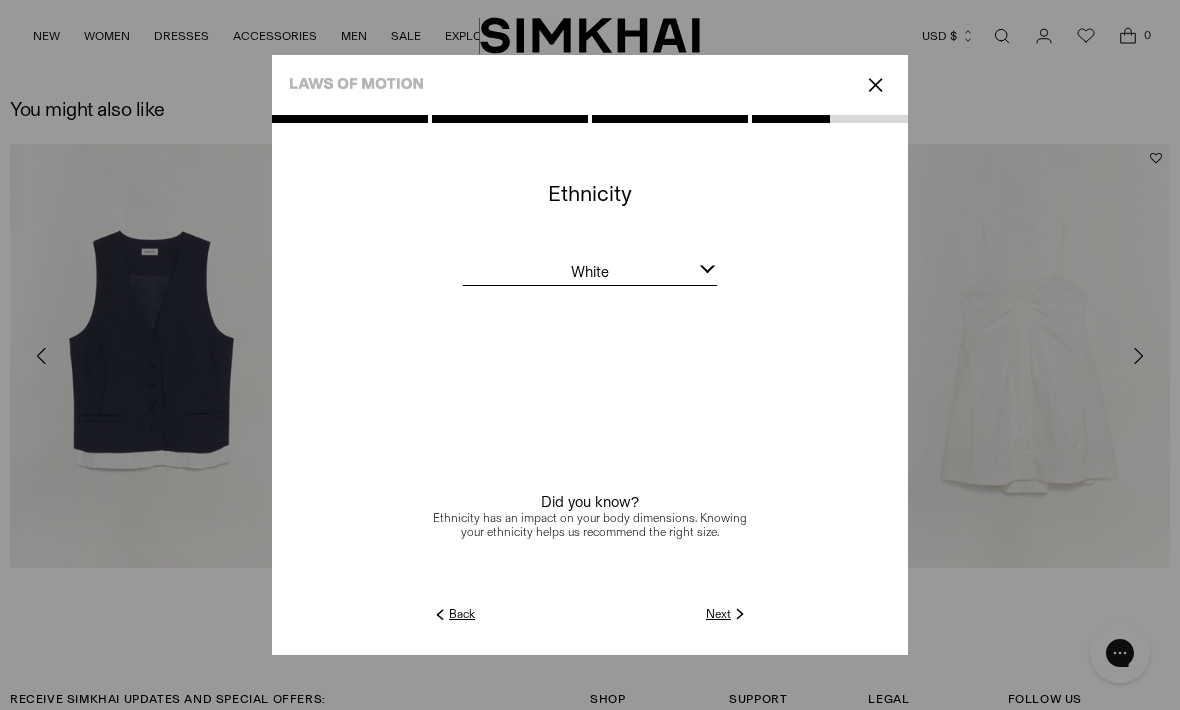 click on "Next" 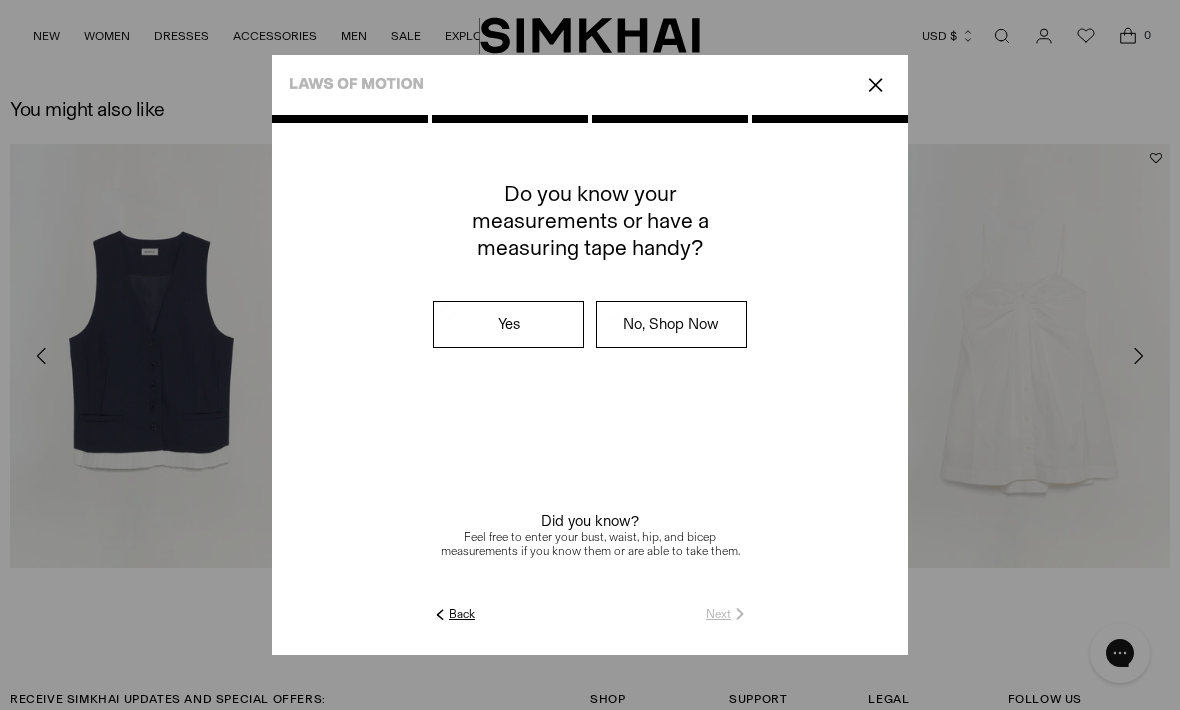 click on "No, Shop Now" at bounding box center (671, 324) 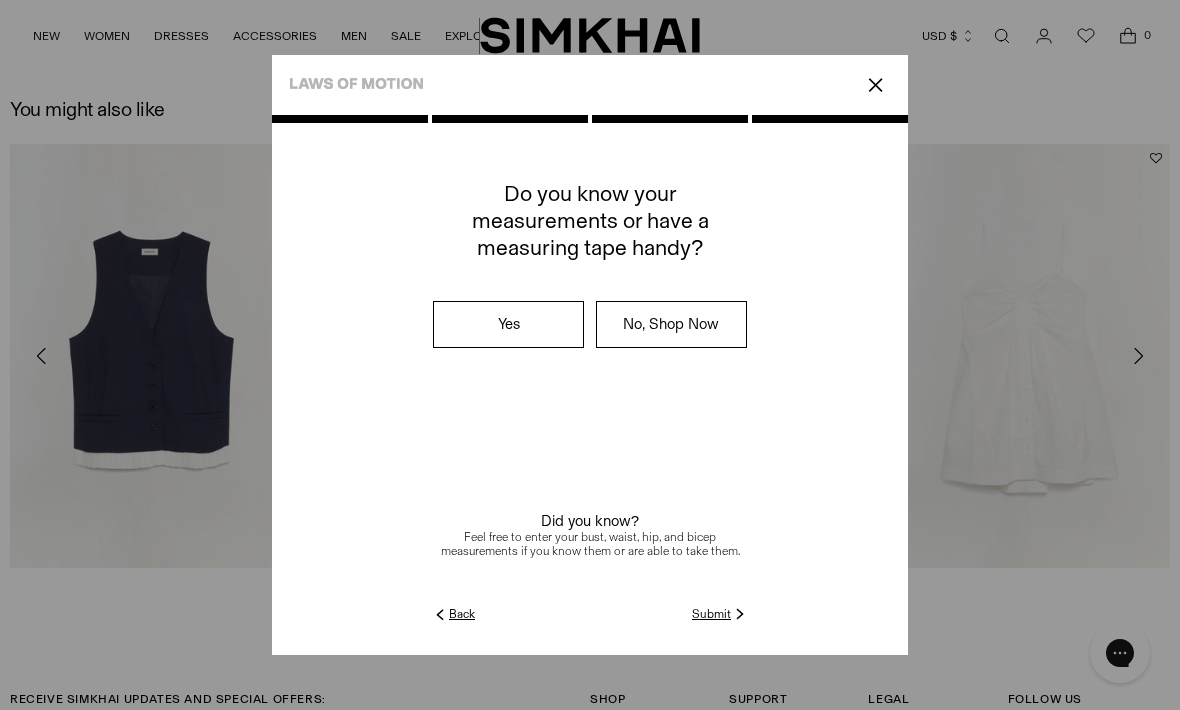 click at bounding box center (590, 385) 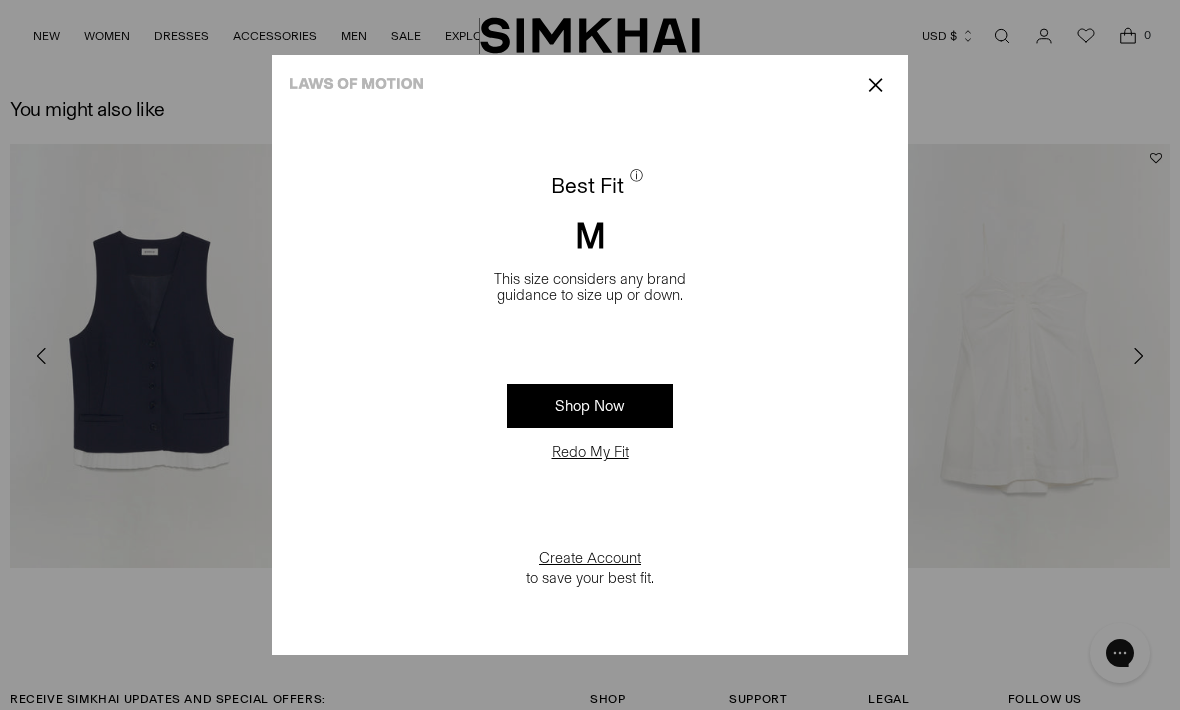 click on "Shop Now" at bounding box center [590, 406] 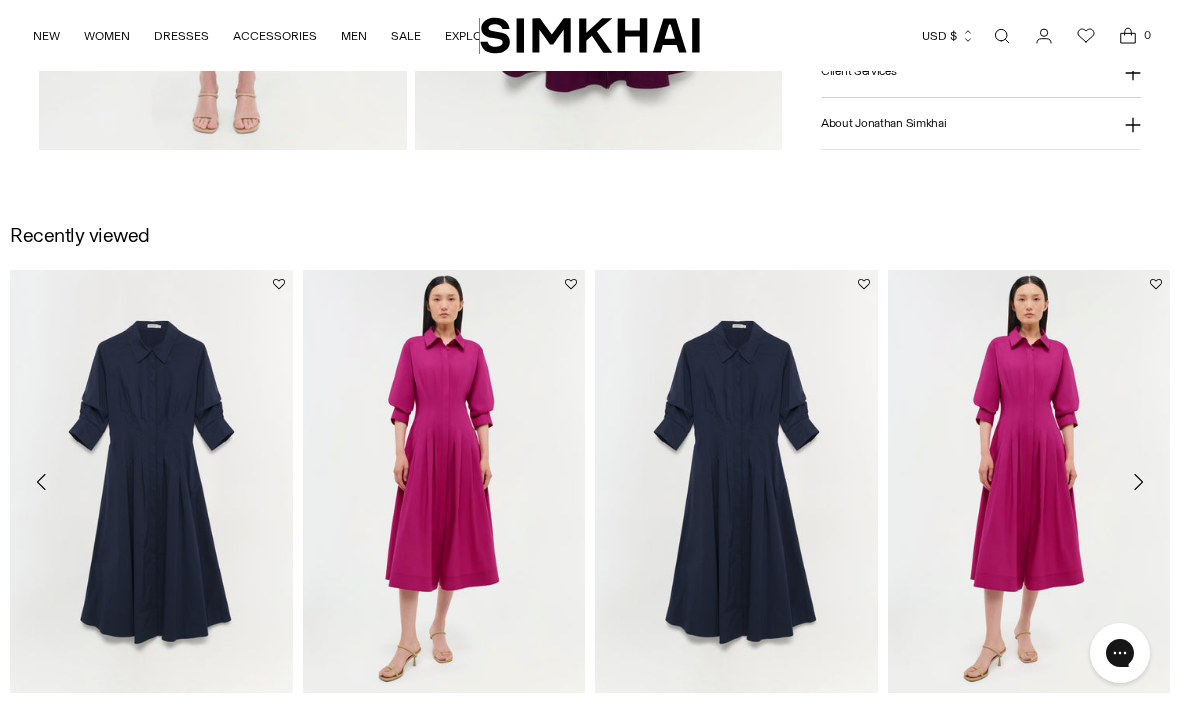 scroll, scrollTop: 1629, scrollLeft: 0, axis: vertical 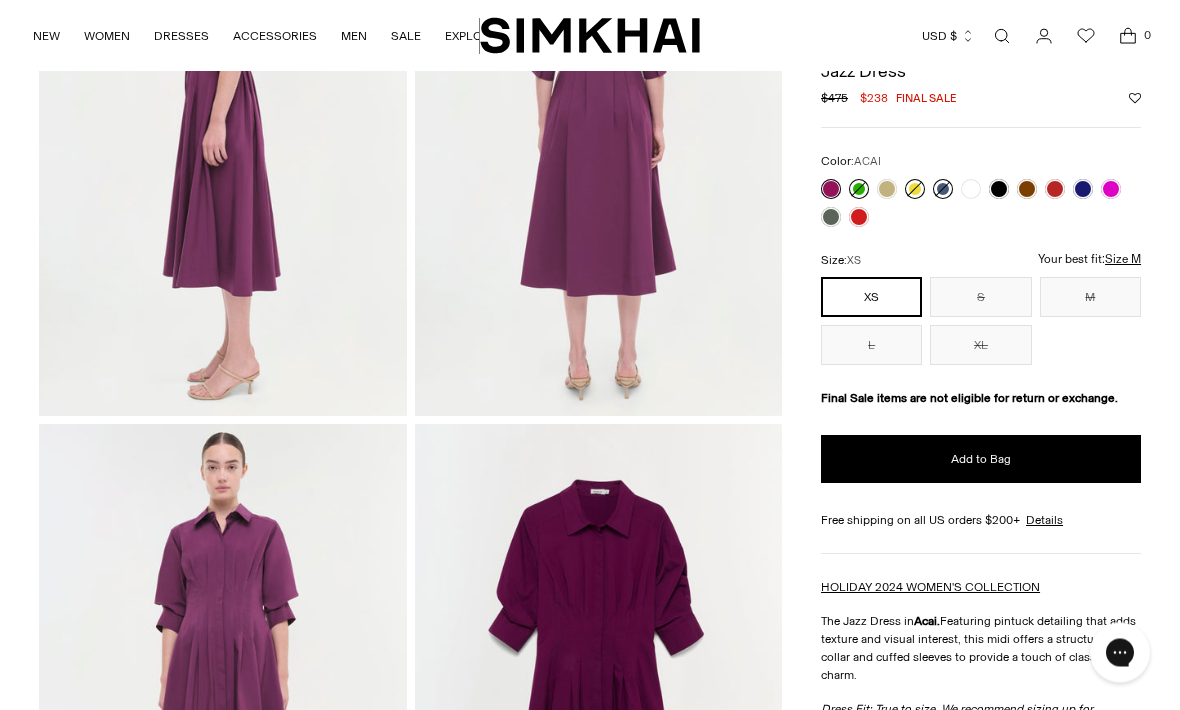 click on "M" at bounding box center [1090, 298] 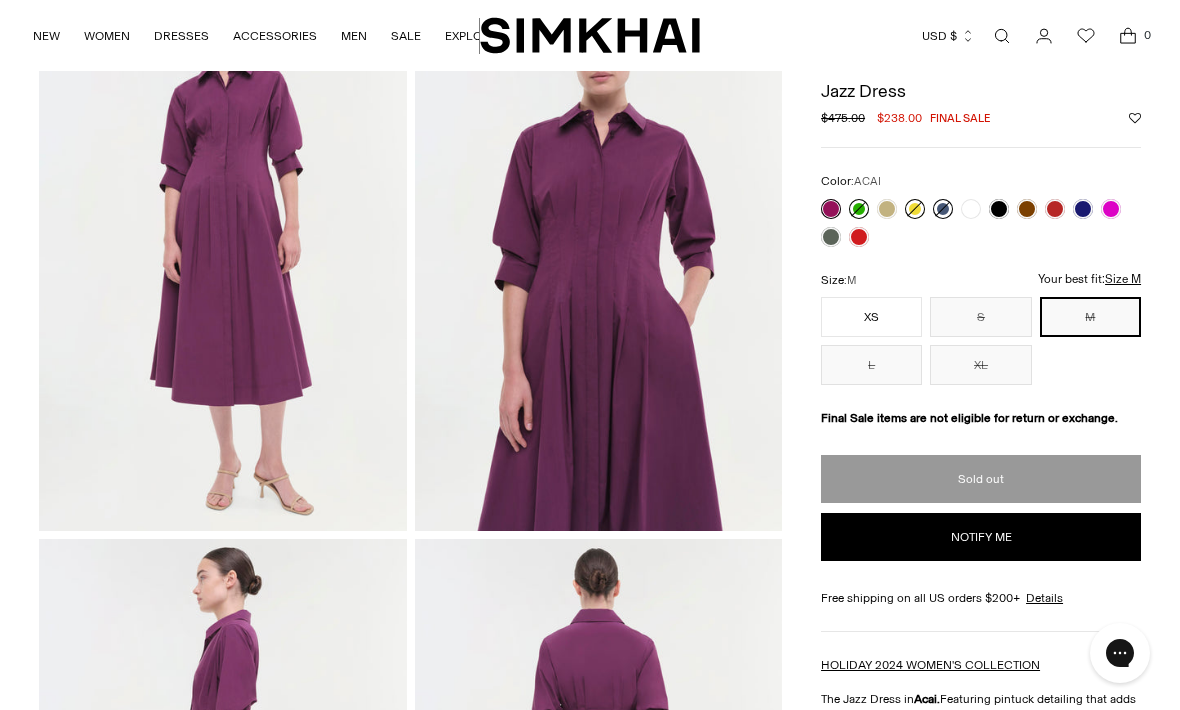 scroll, scrollTop: 133, scrollLeft: 0, axis: vertical 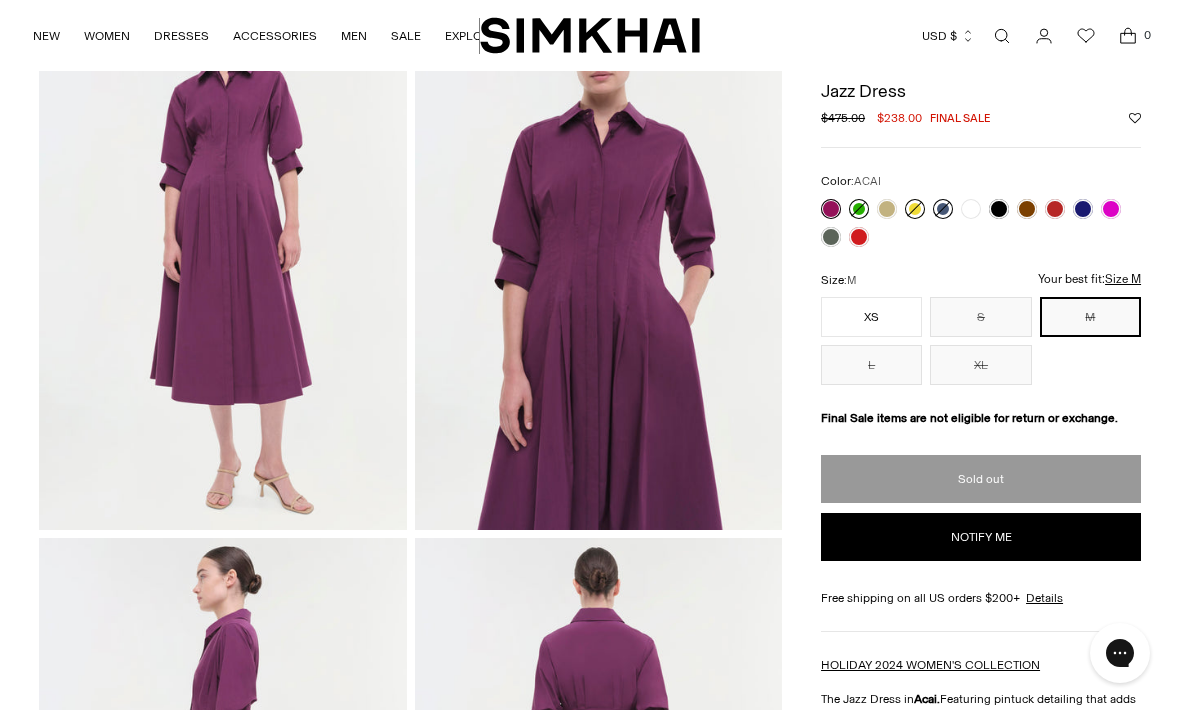 click on "Home
/
Jazz Dress
Jazz Dress
Regular price
$475.00
$238.00
Final sale
Unit price
/ per
Final Sale
/" at bounding box center [590, 813] 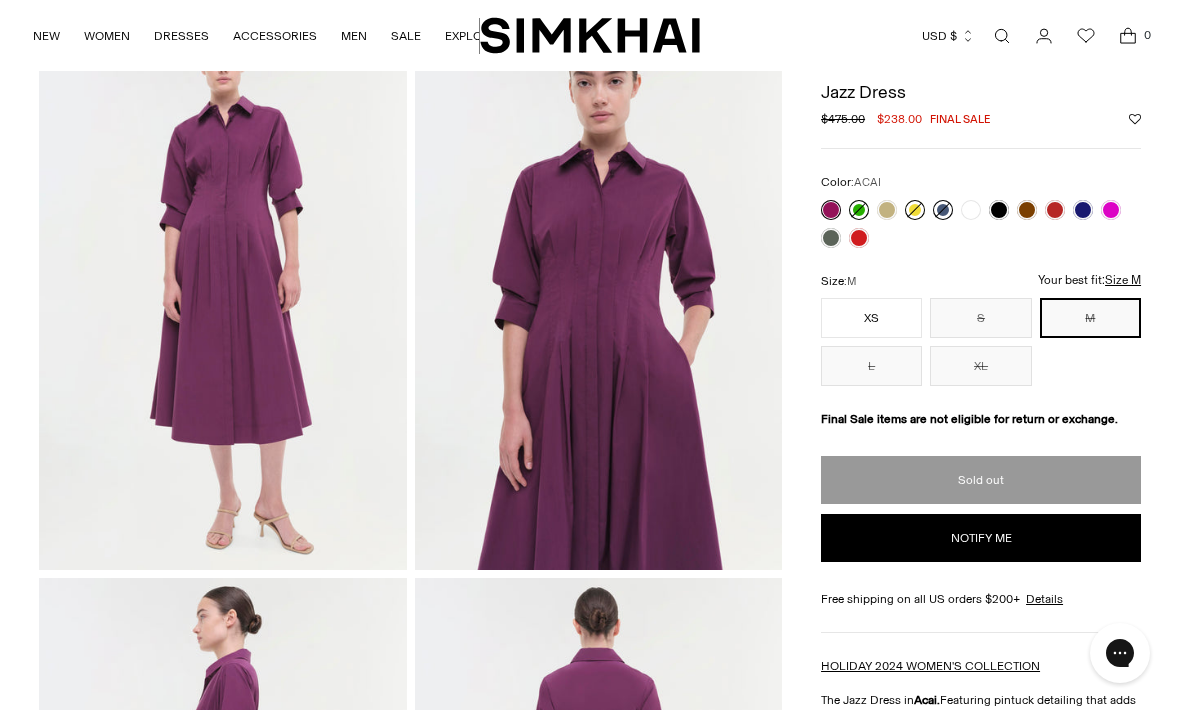 scroll, scrollTop: 81, scrollLeft: 0, axis: vertical 